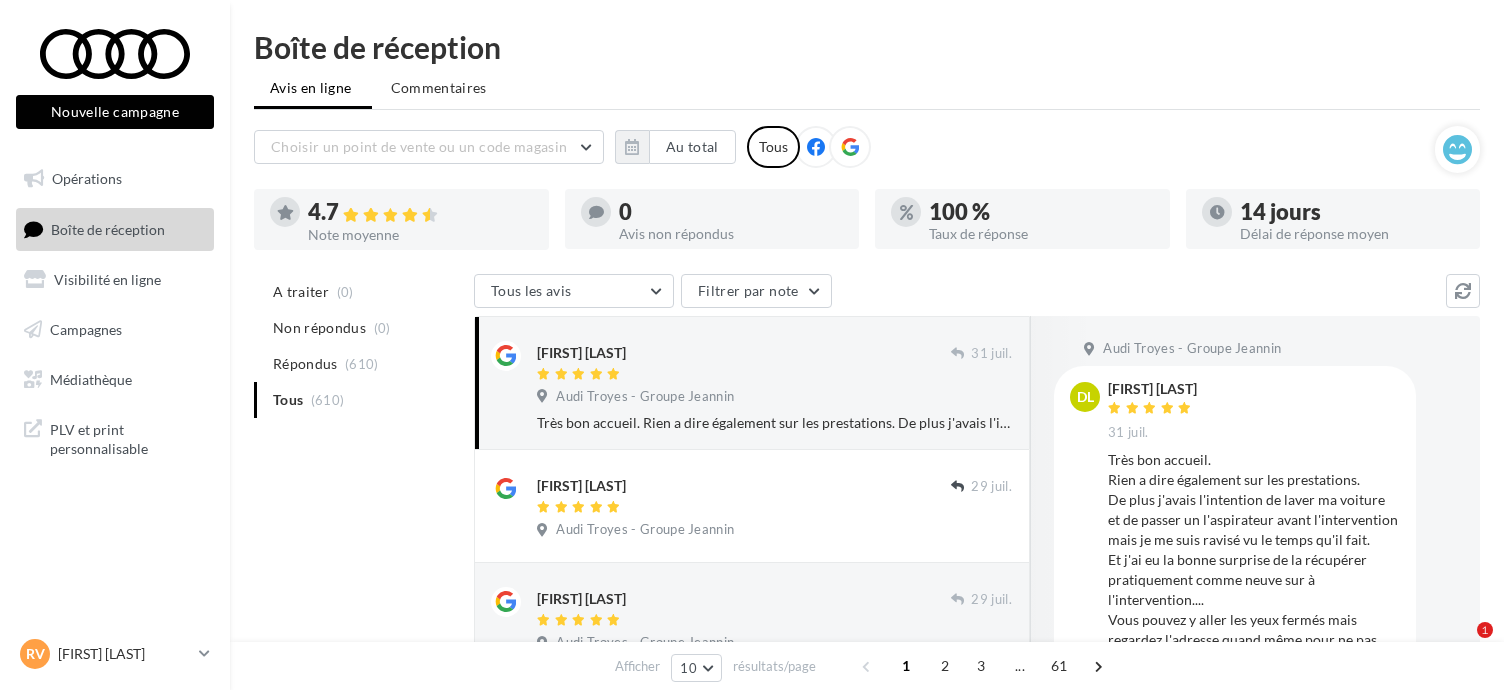 scroll, scrollTop: 0, scrollLeft: 0, axis: both 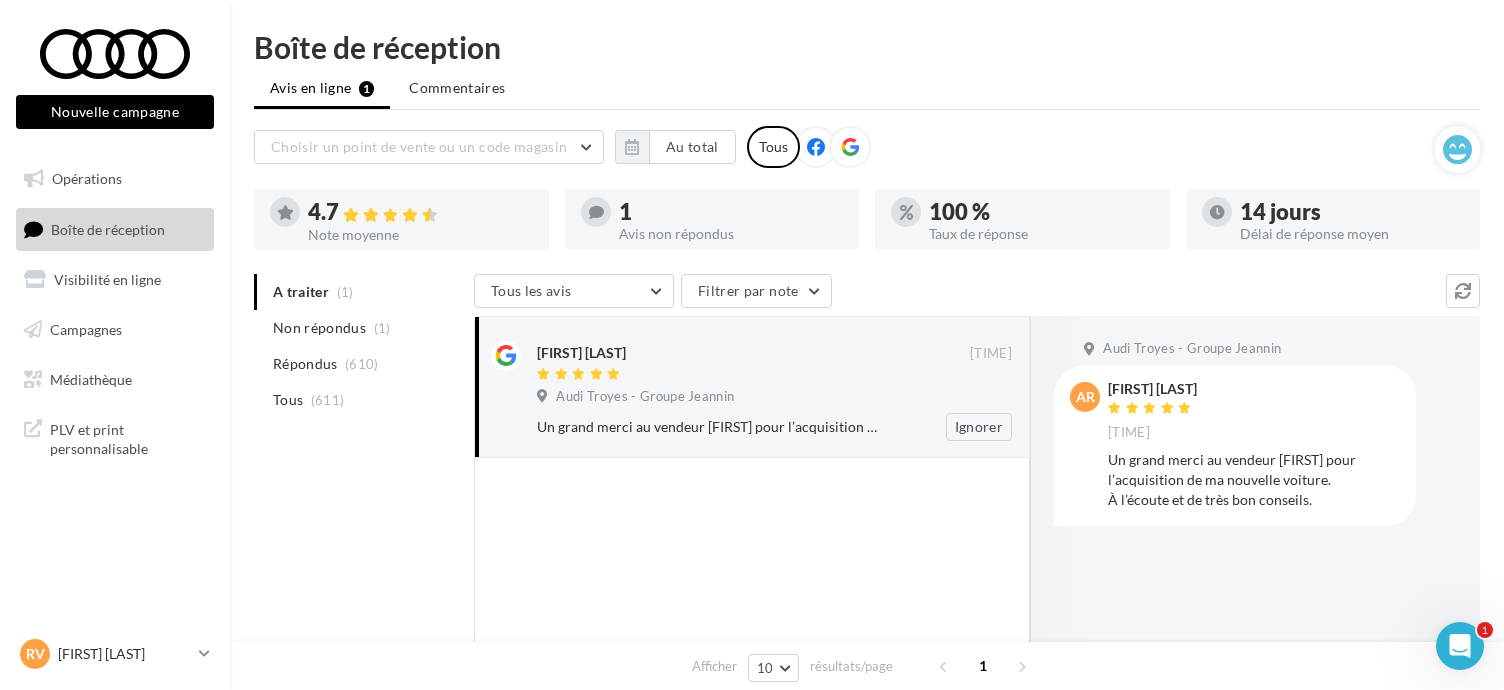 click on "Audi Troyes - Groupe Jeannin" at bounding box center [774, 399] 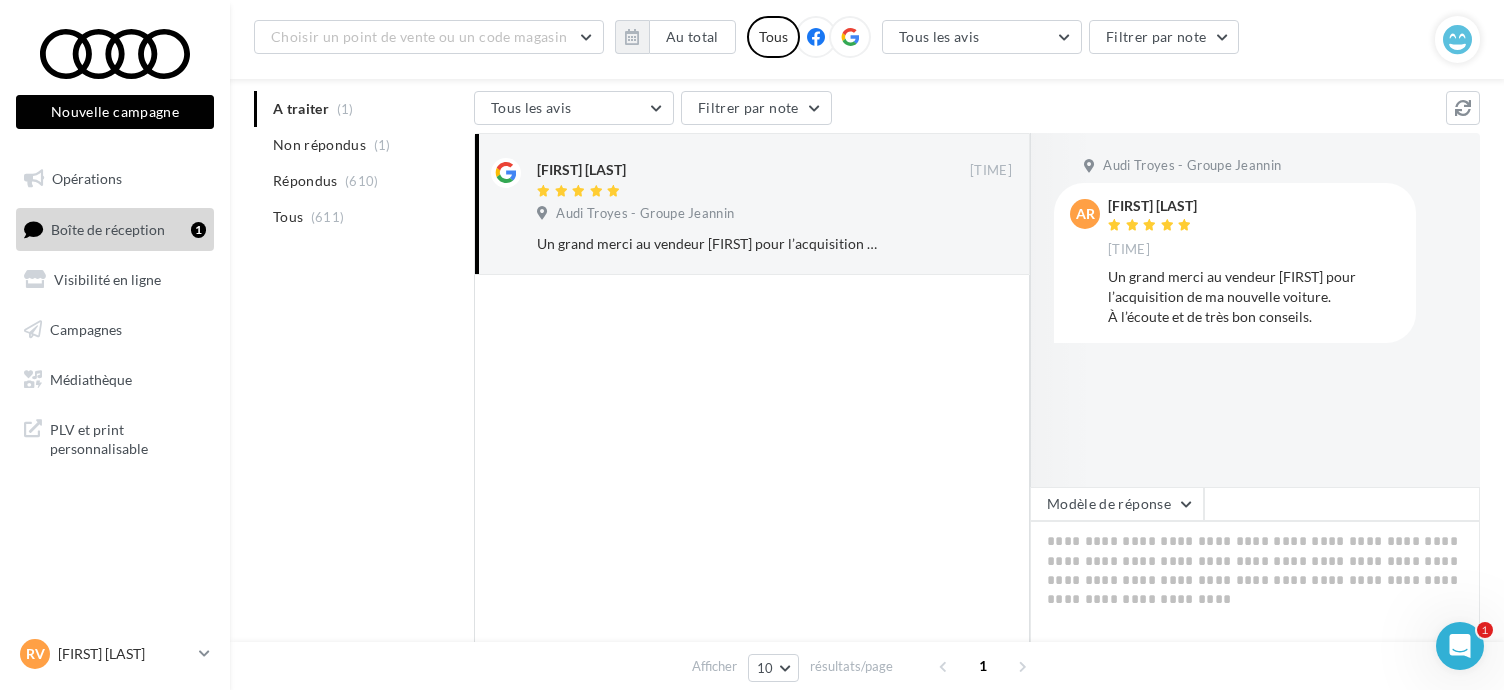 scroll, scrollTop: 200, scrollLeft: 0, axis: vertical 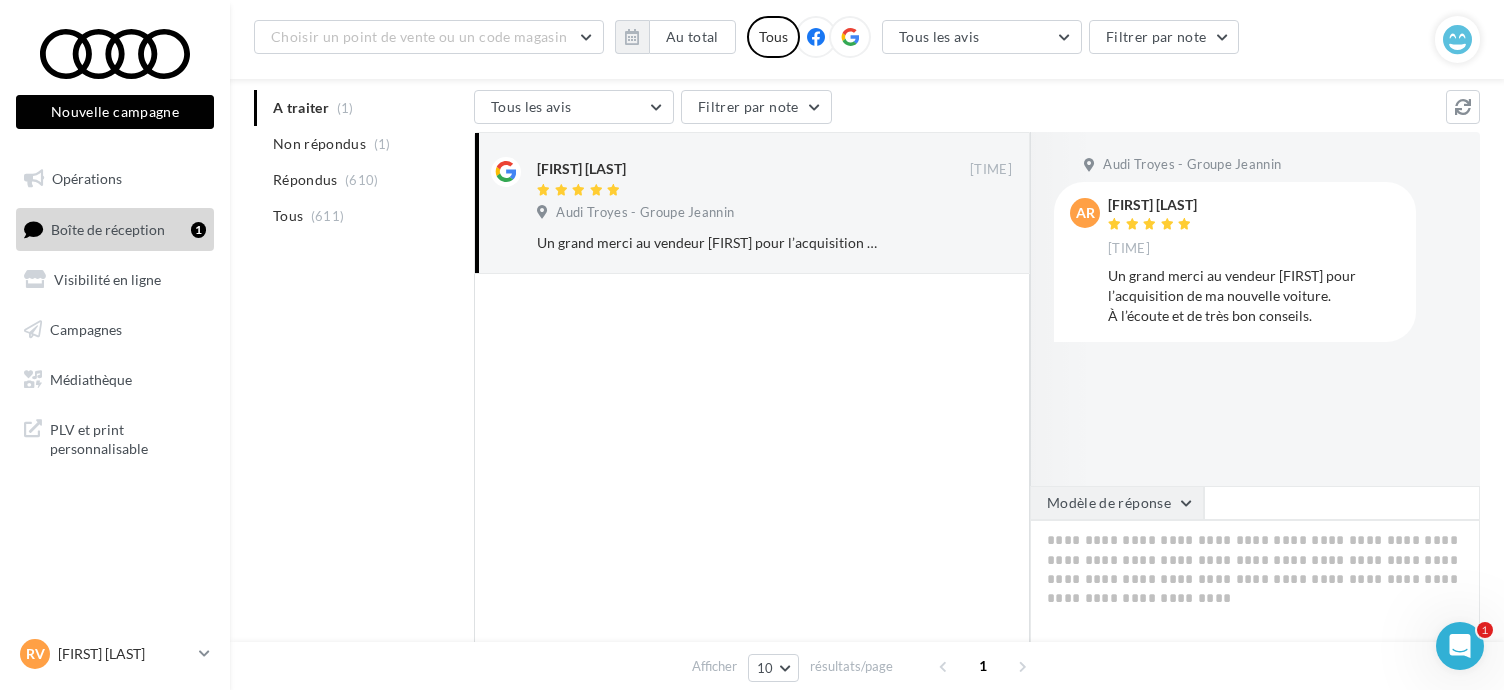 click on "Modèle de réponse" at bounding box center [1117, 503] 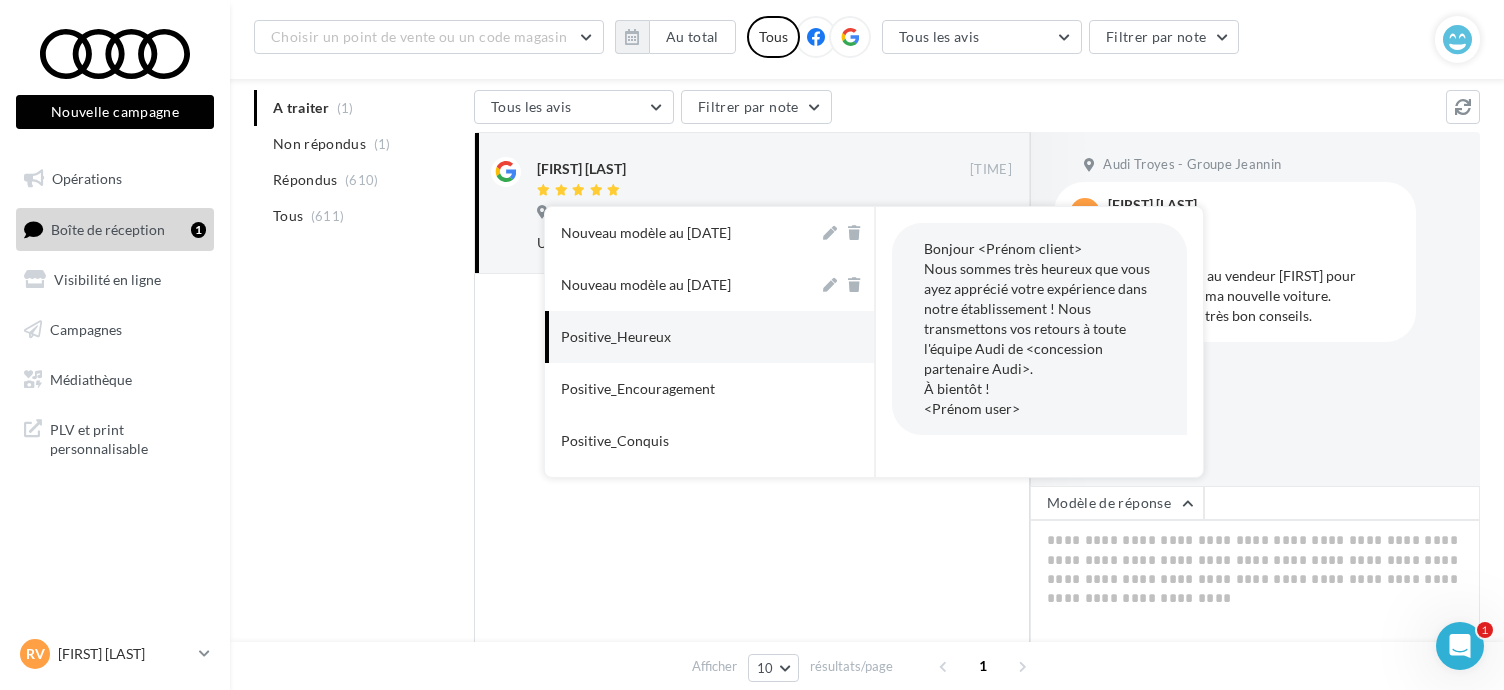 click on "Positive_Heureux" at bounding box center (682, 337) 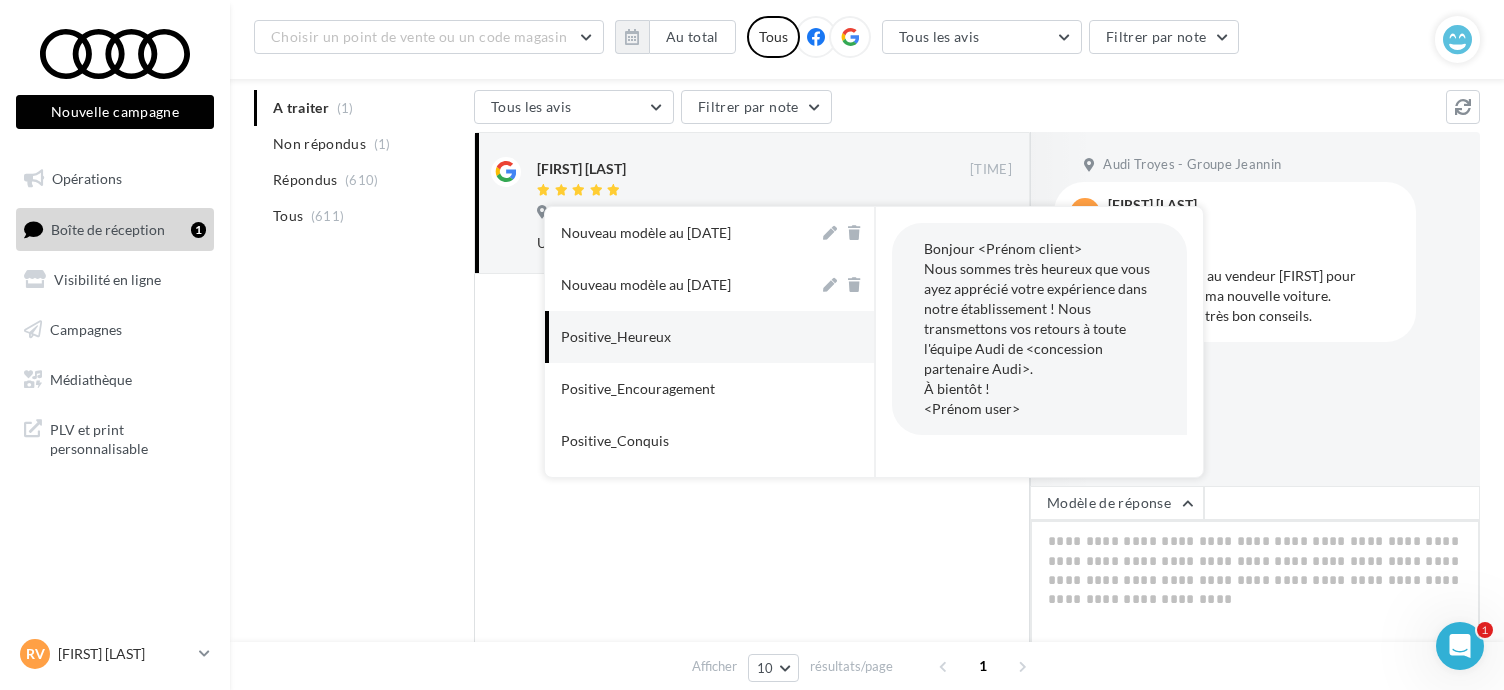 type on "**********" 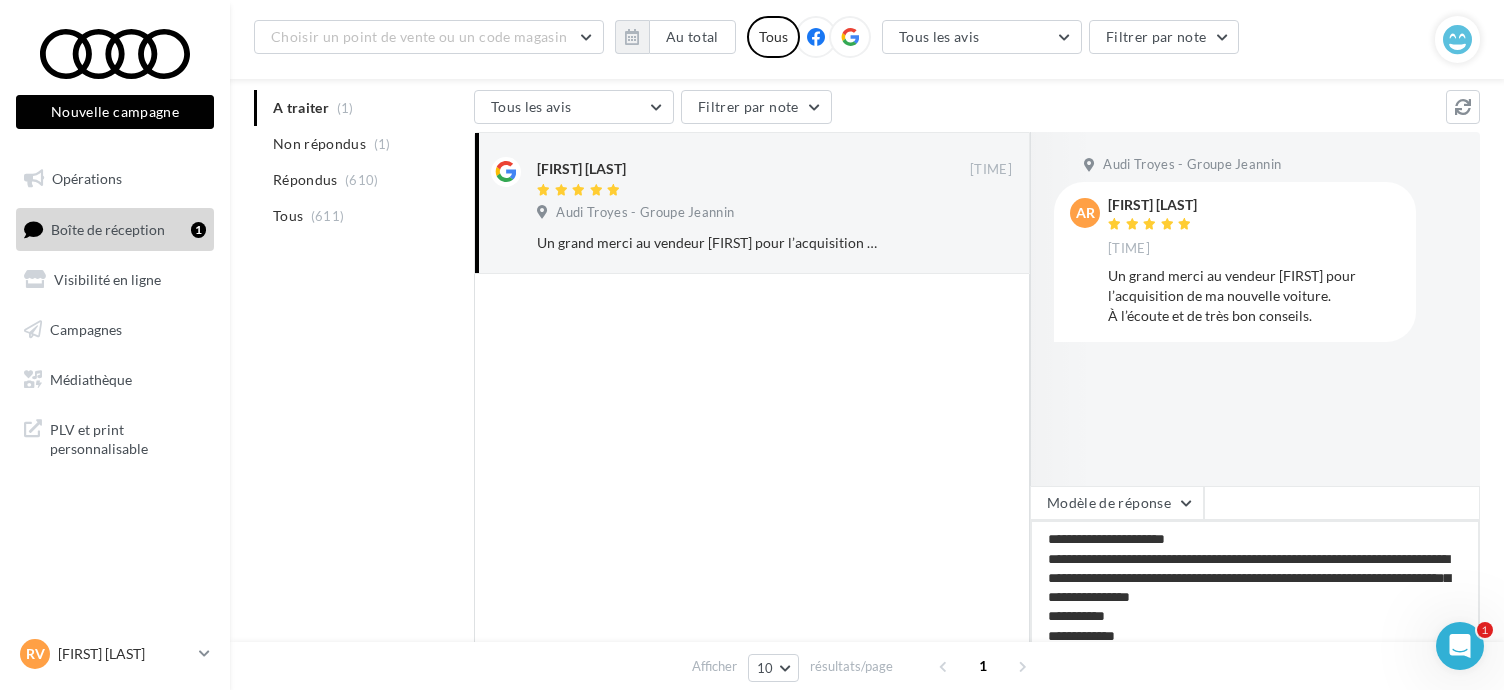 drag, startPoint x: 1208, startPoint y: 535, endPoint x: 1103, endPoint y: 525, distance: 105.47511 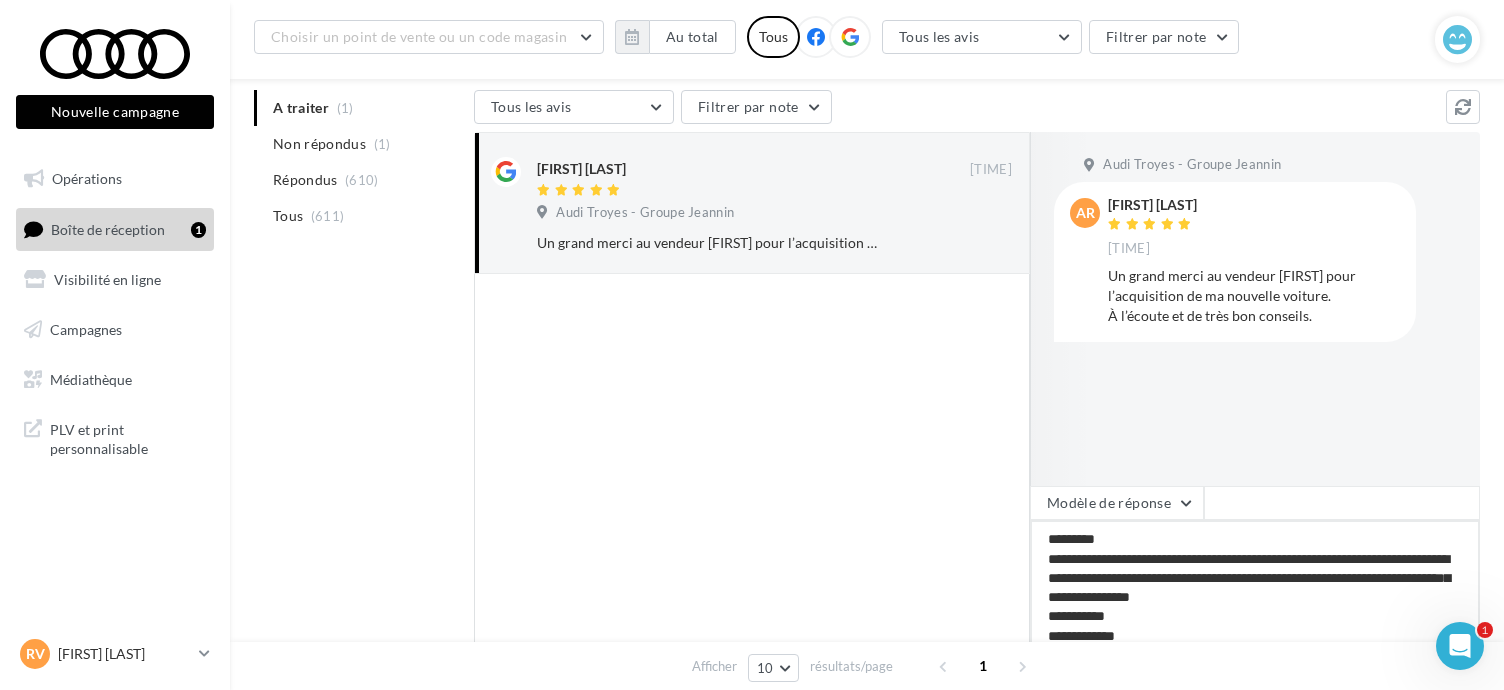type on "**********" 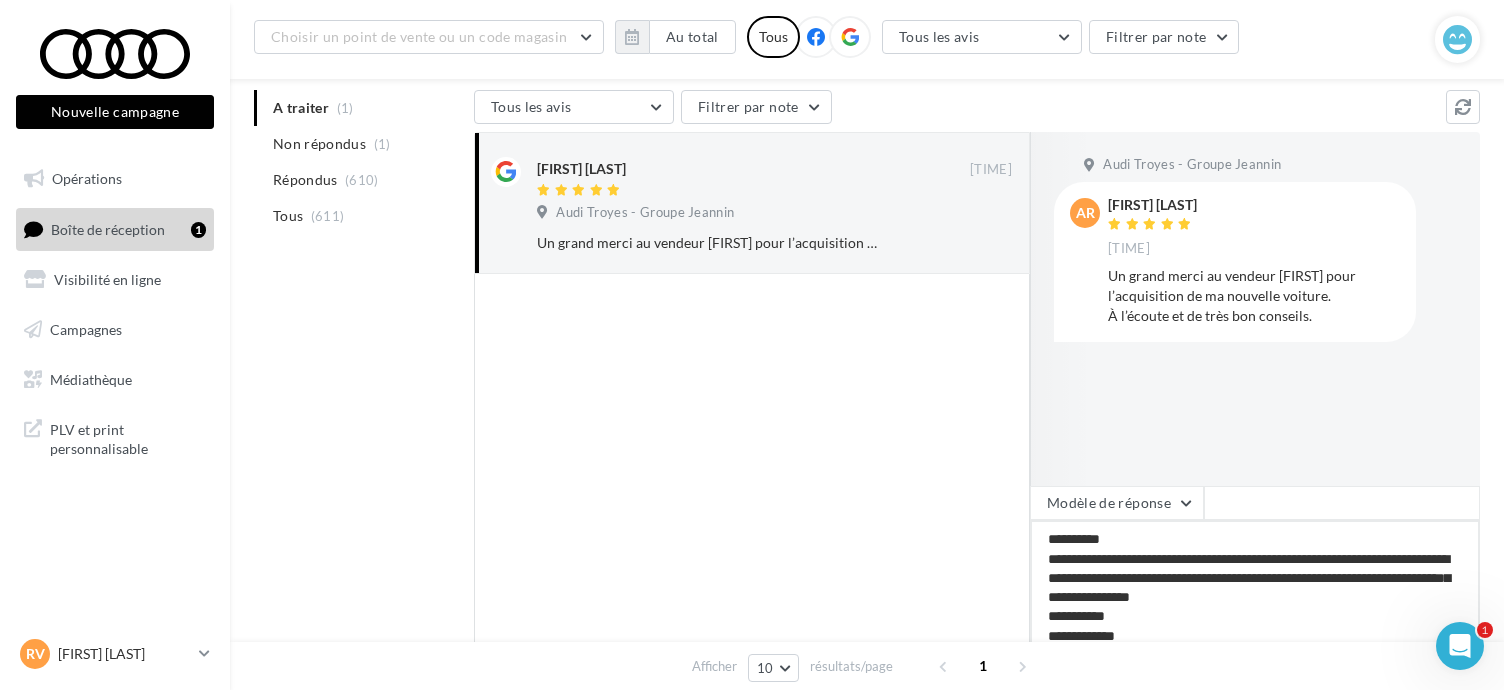 type on "**********" 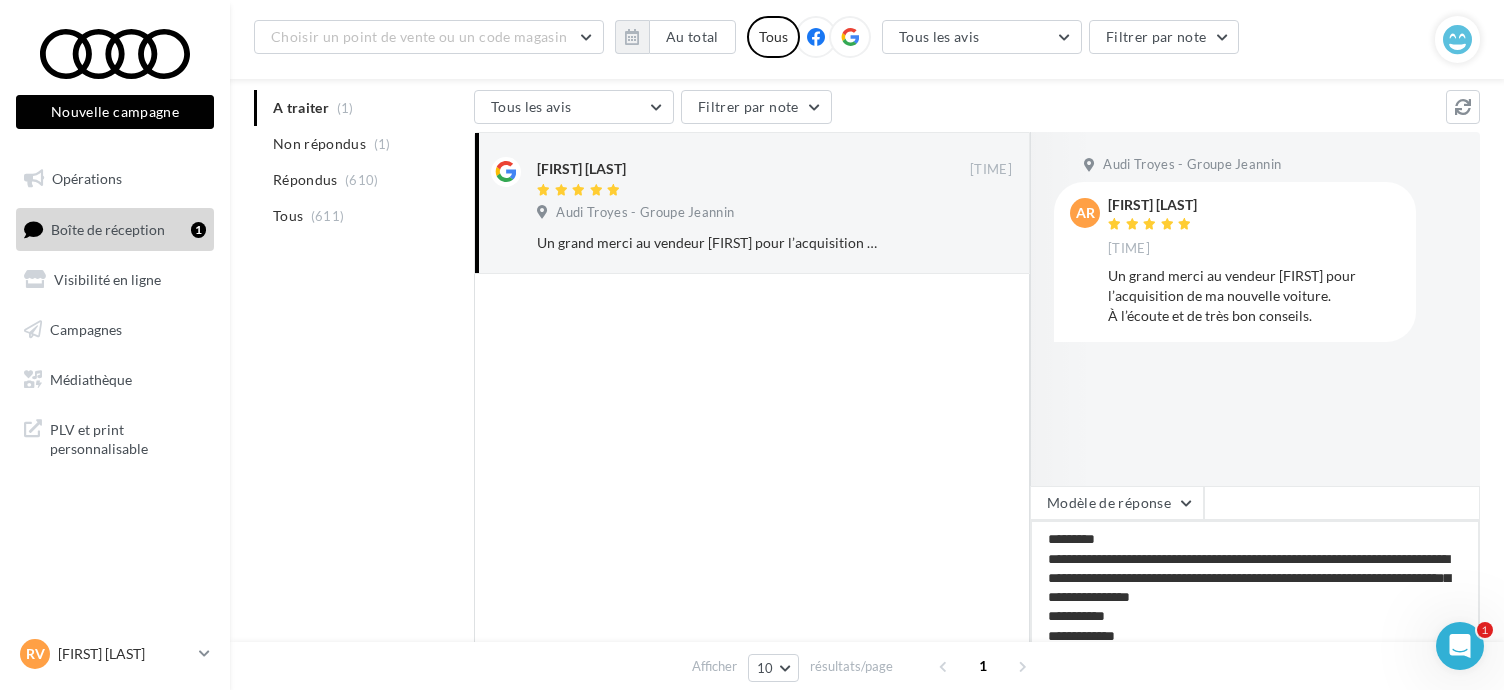 type on "**********" 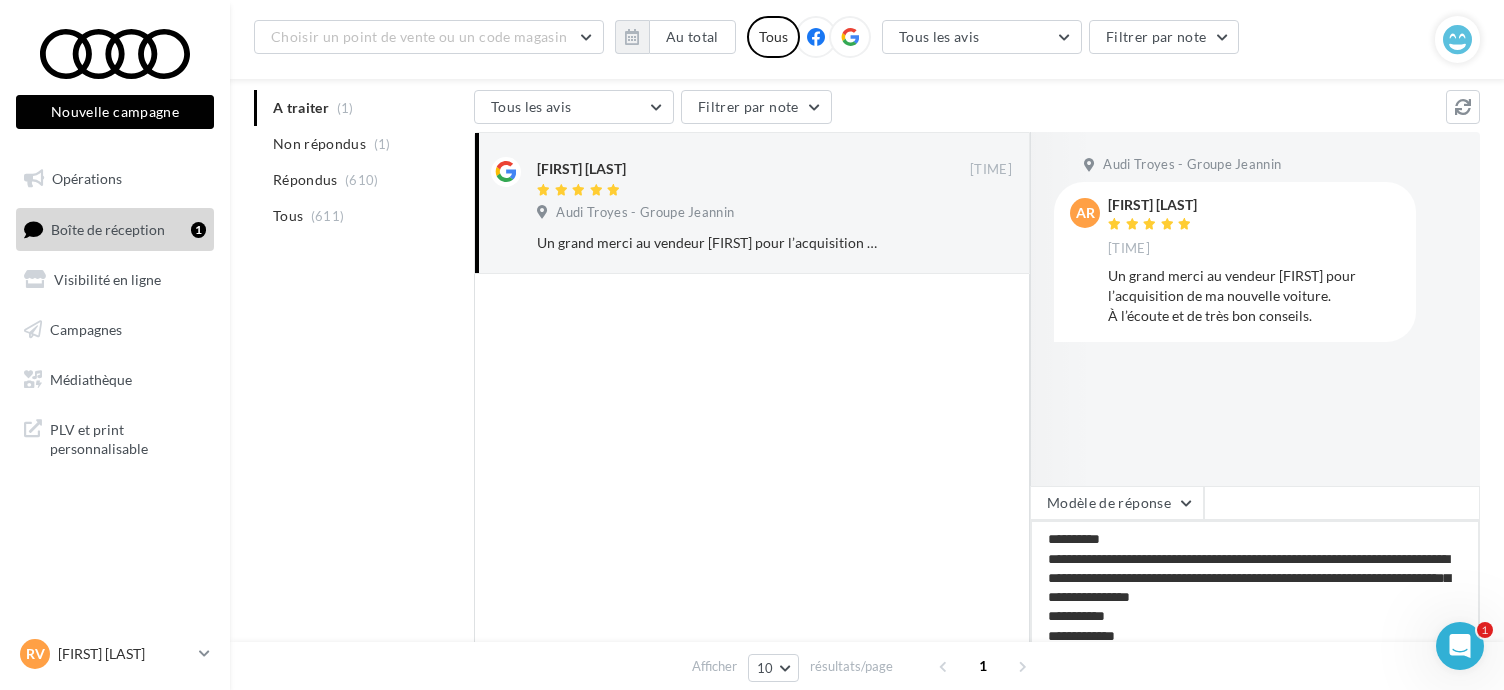 type on "**********" 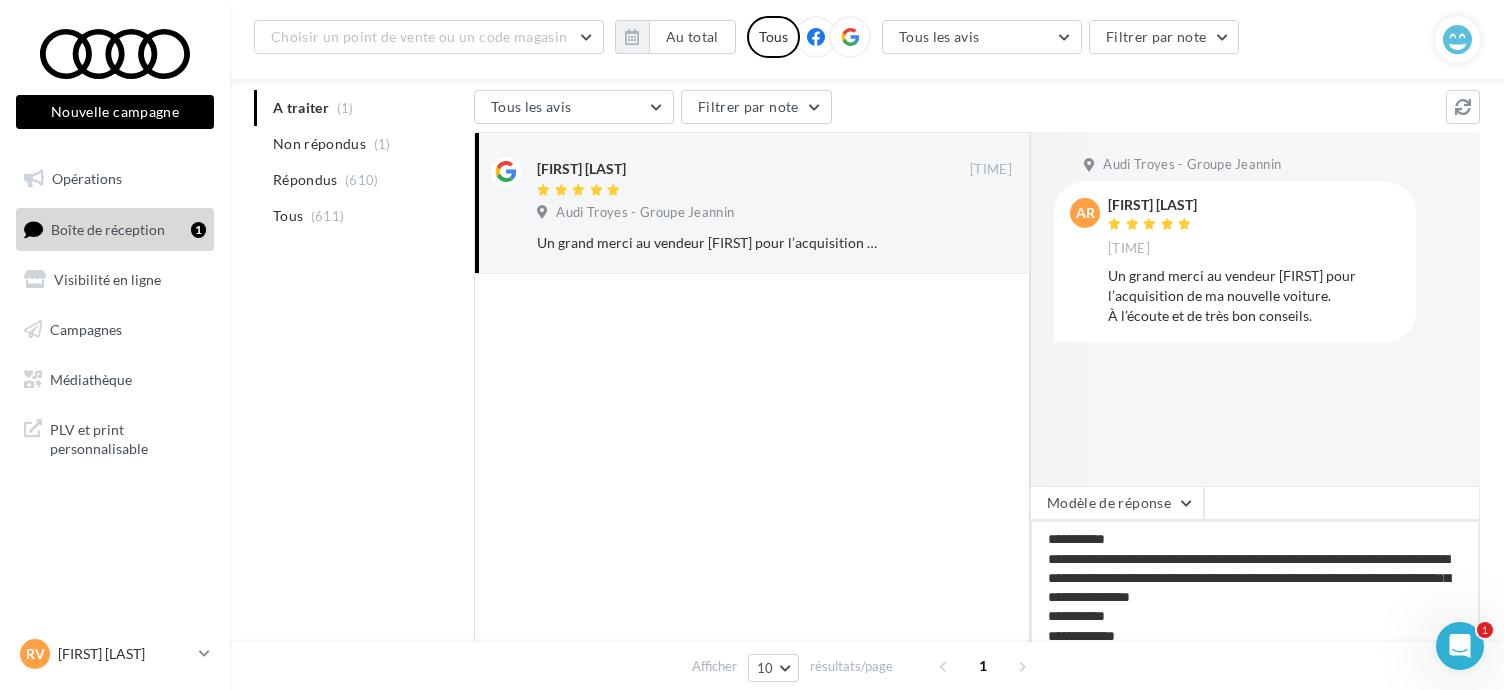 type on "**********" 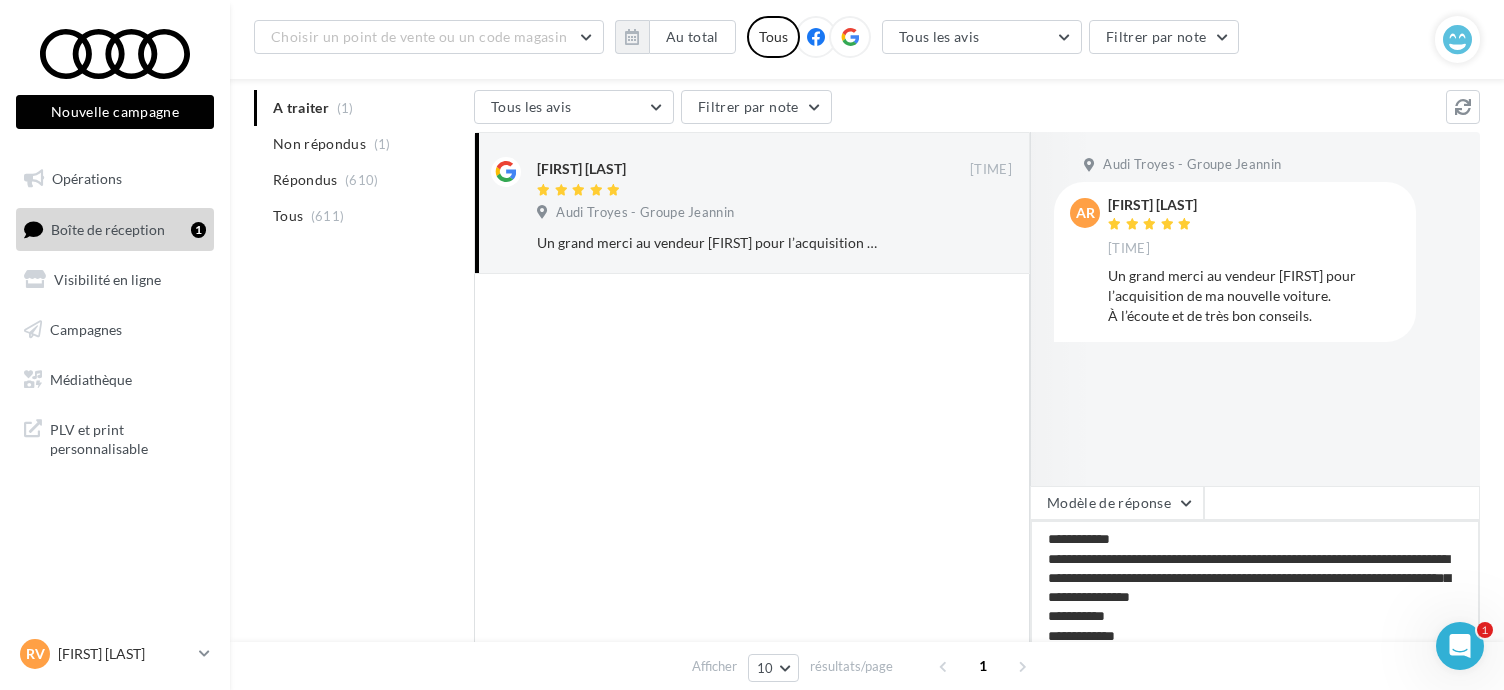 type on "**********" 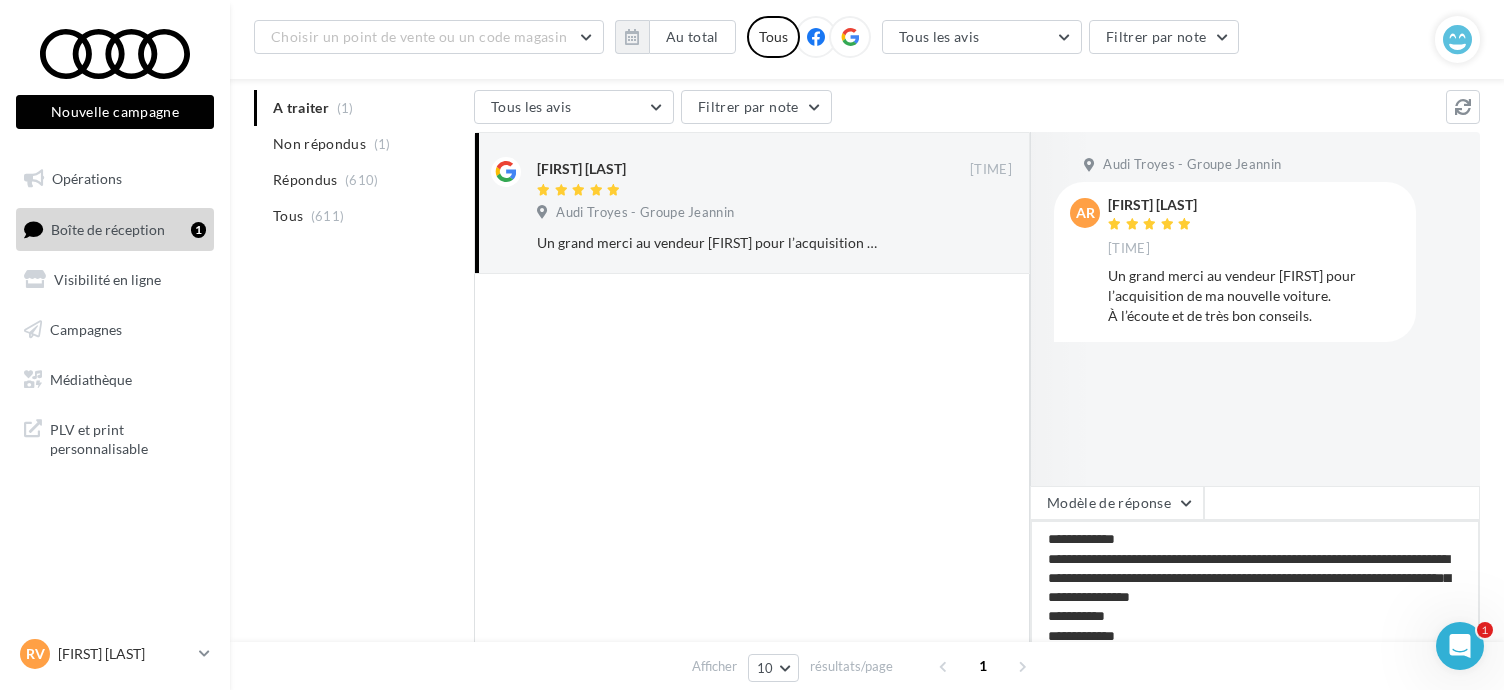 type on "**********" 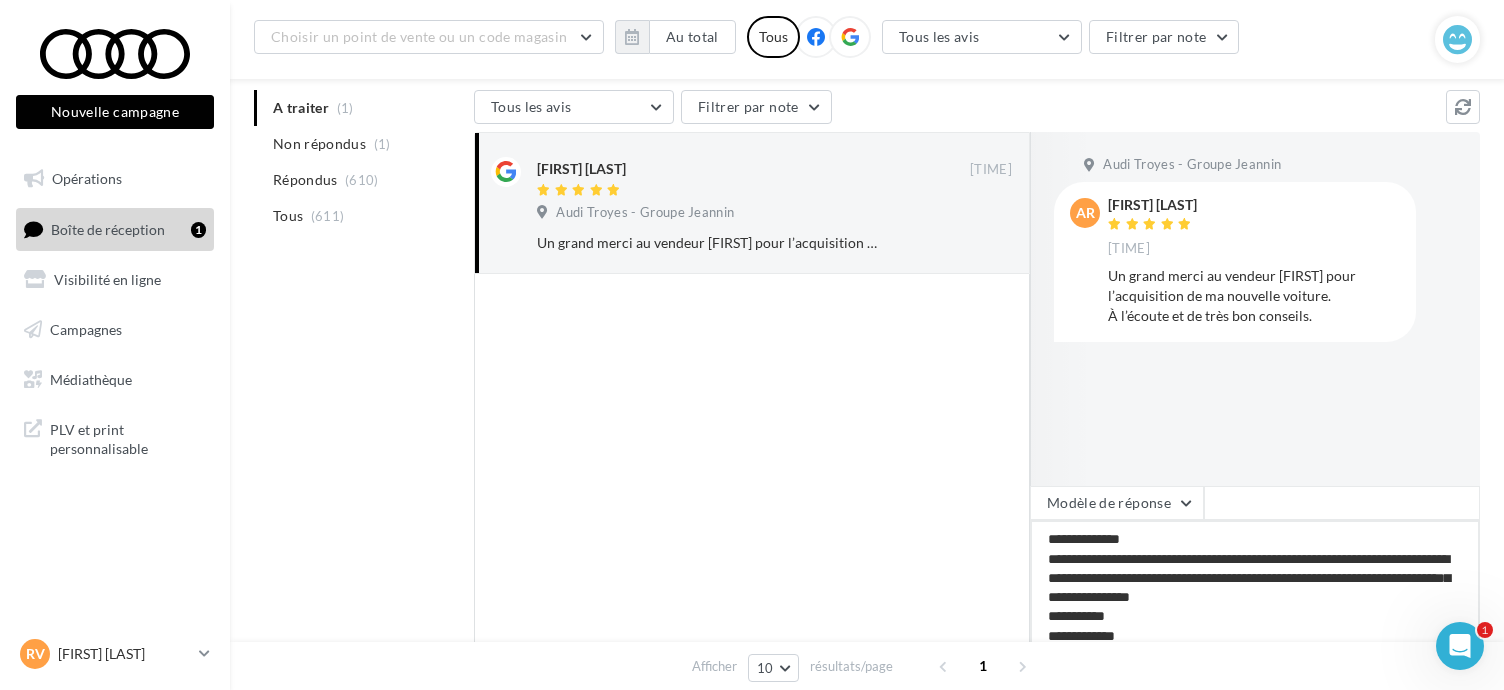 type on "**********" 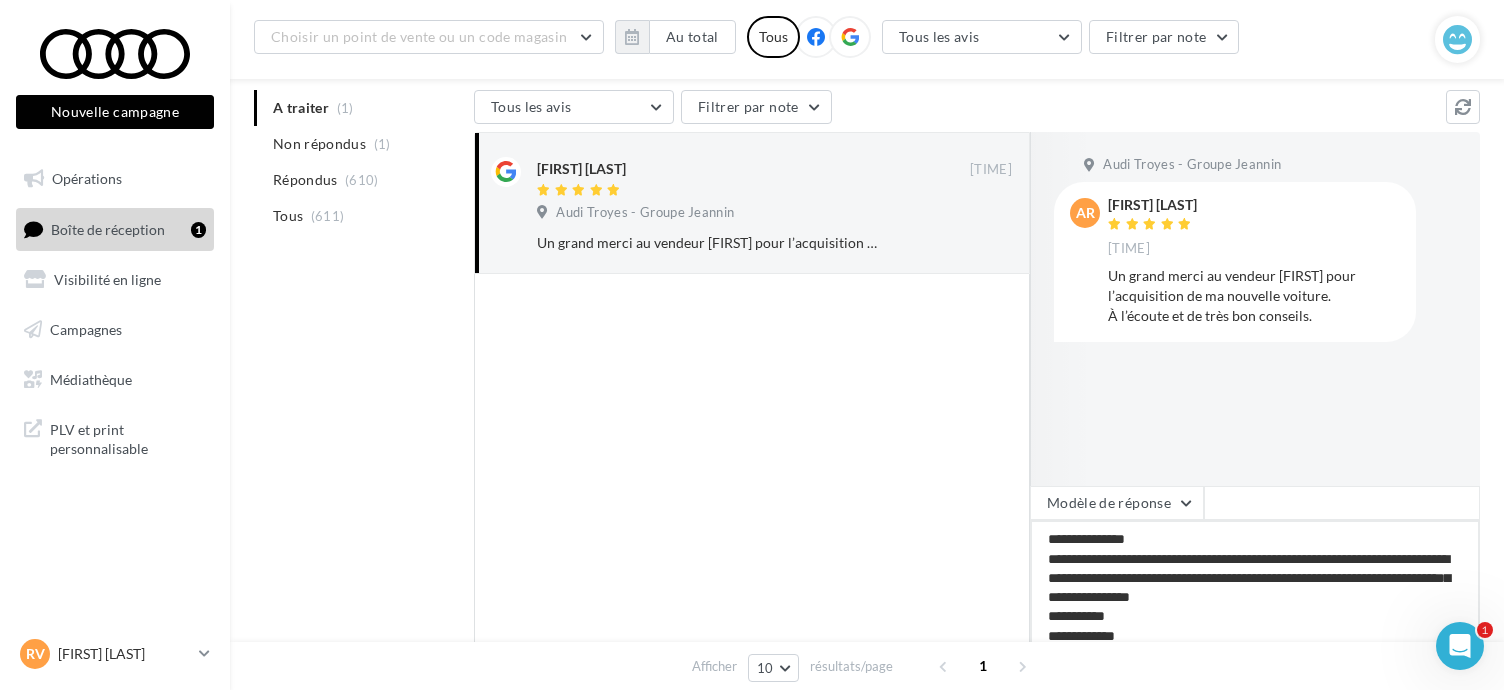 type on "**********" 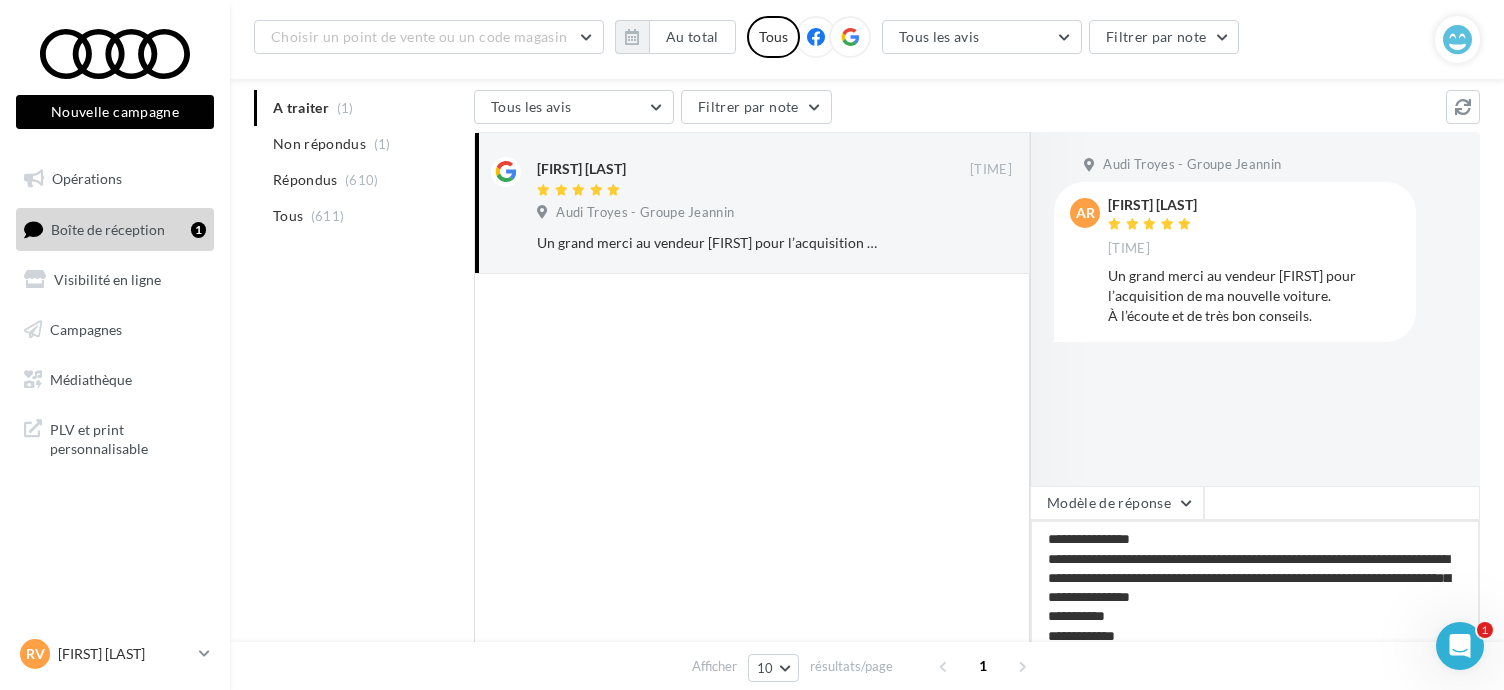 type on "**********" 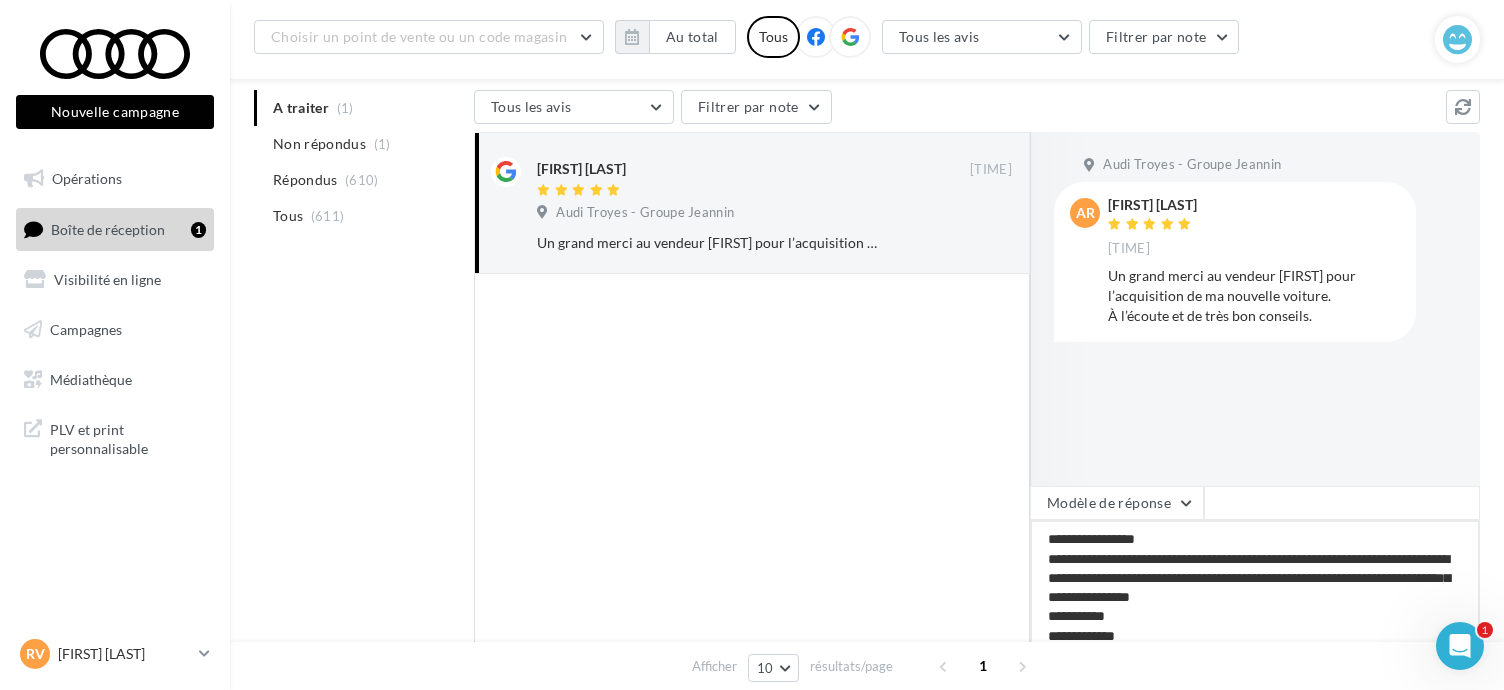 type on "**********" 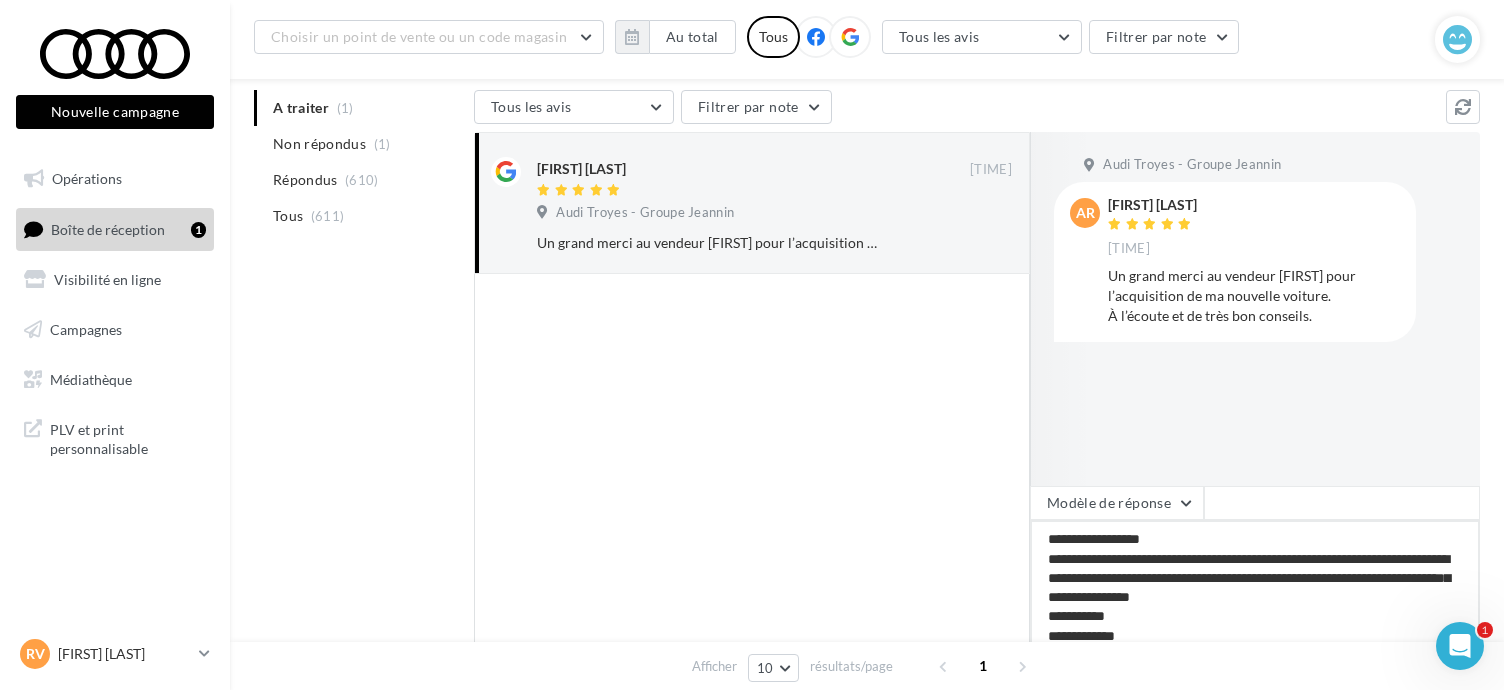 type on "**********" 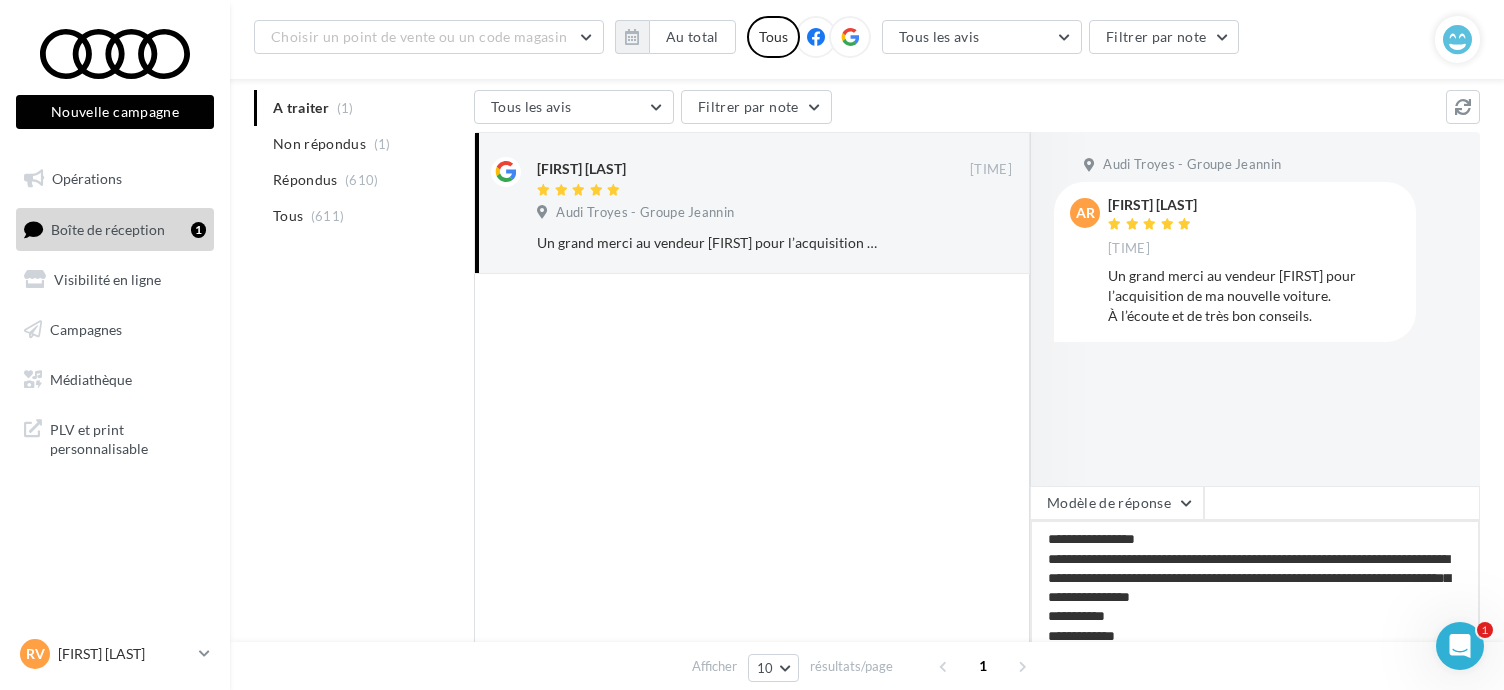 type on "**********" 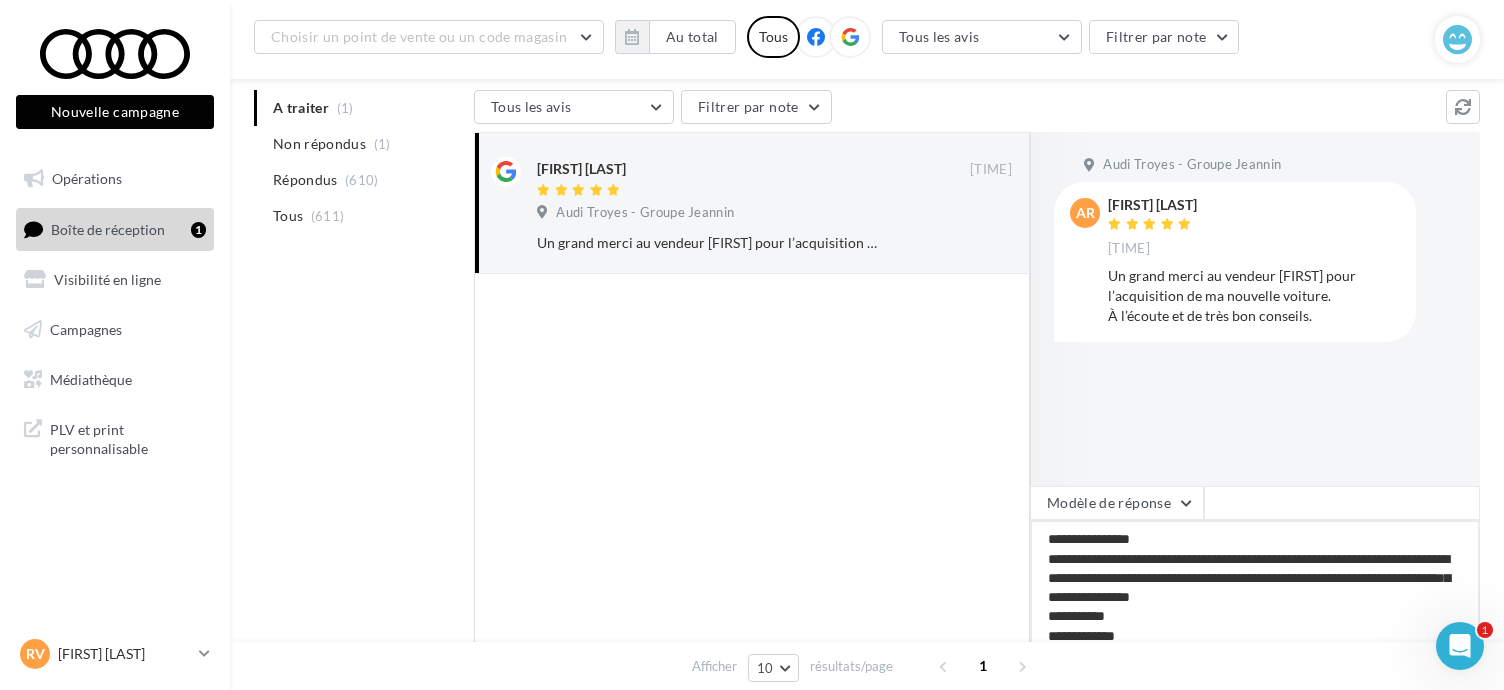 type on "**********" 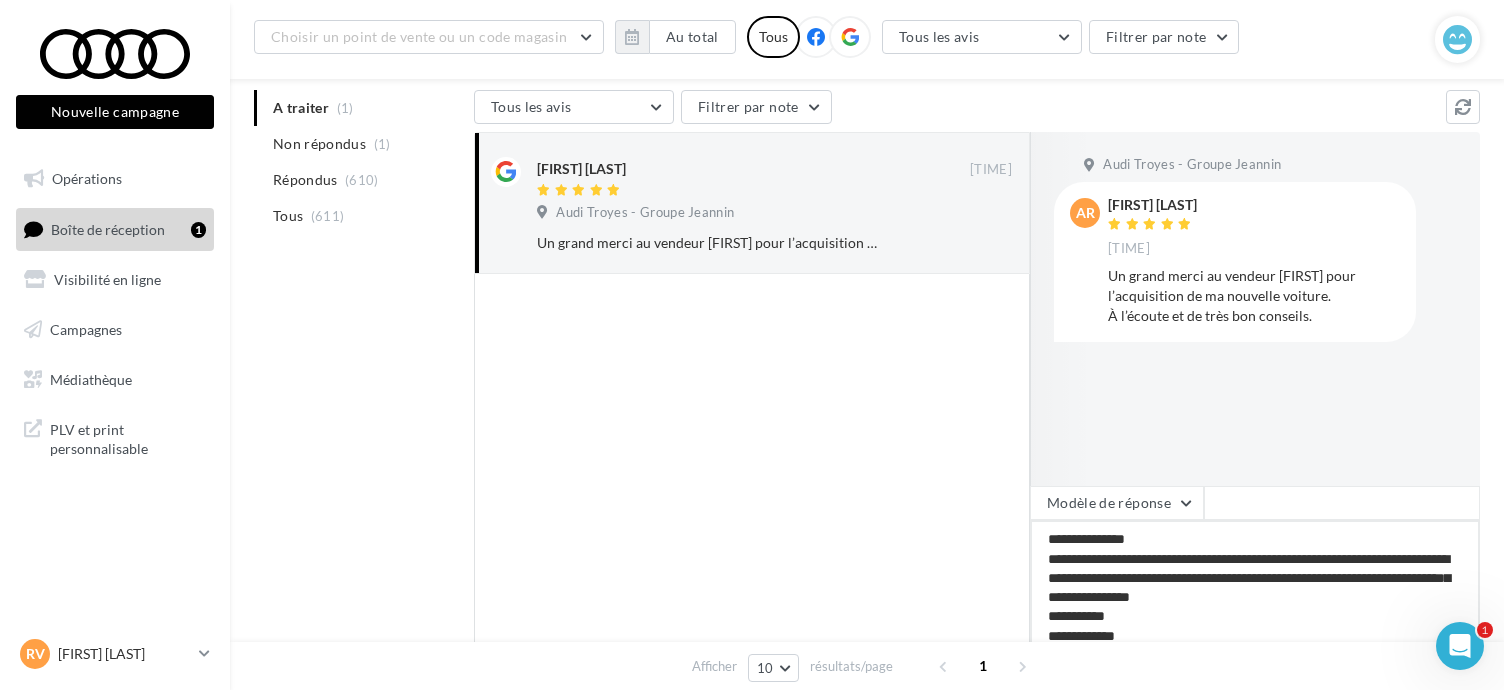 type on "**********" 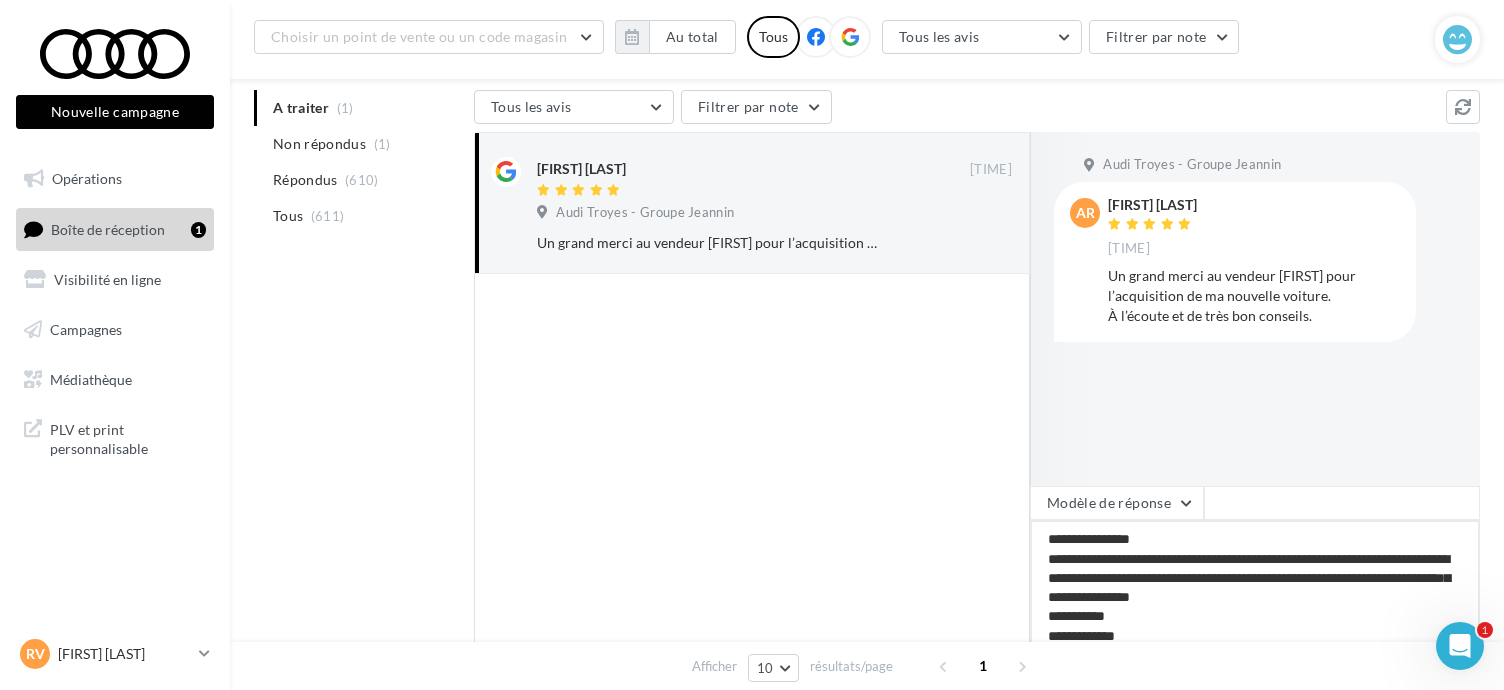 type on "**********" 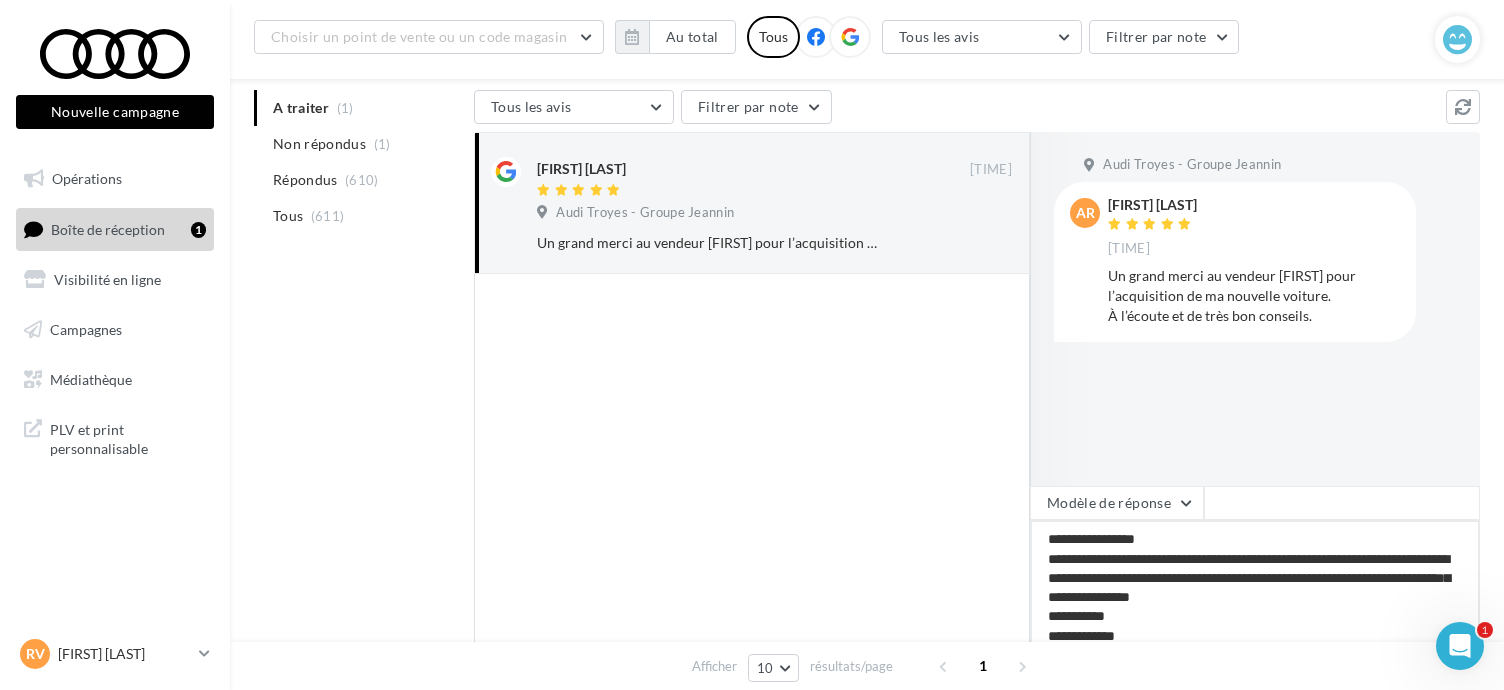type on "**********" 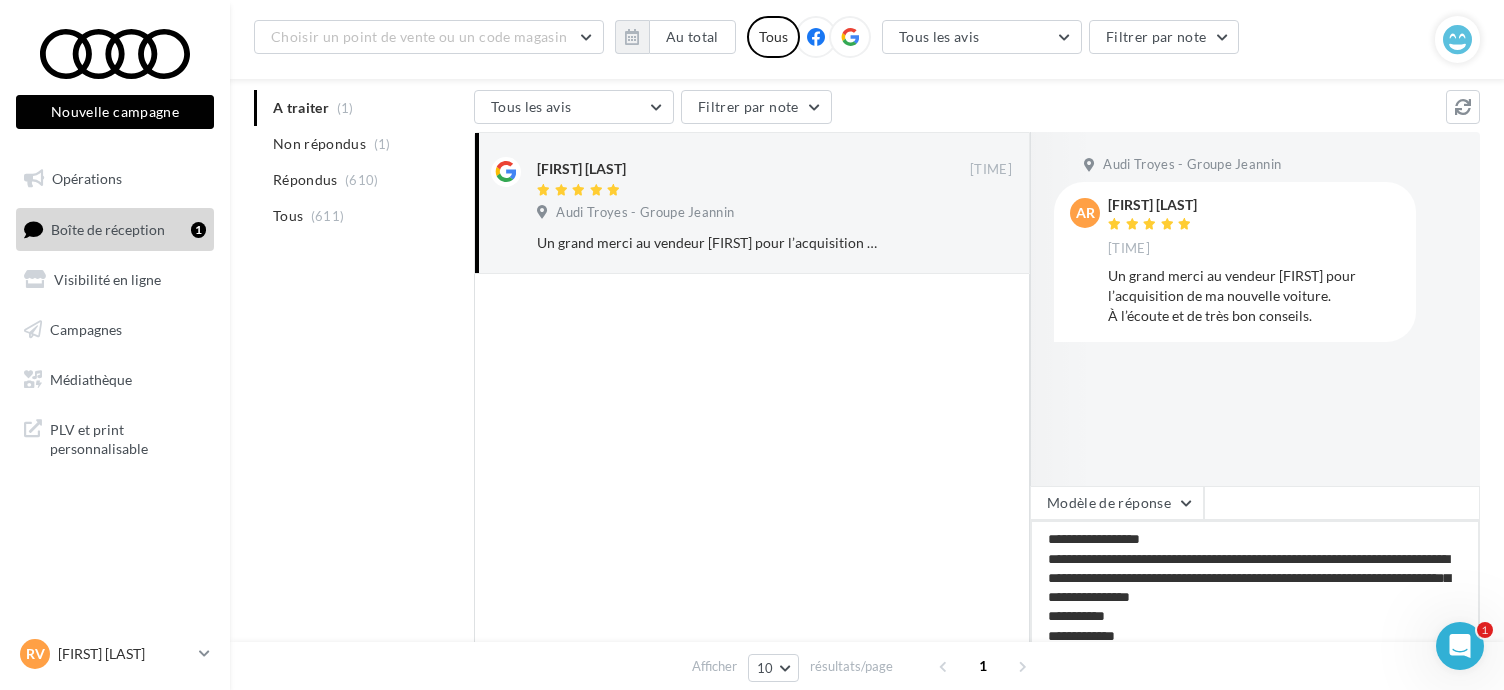 type on "**********" 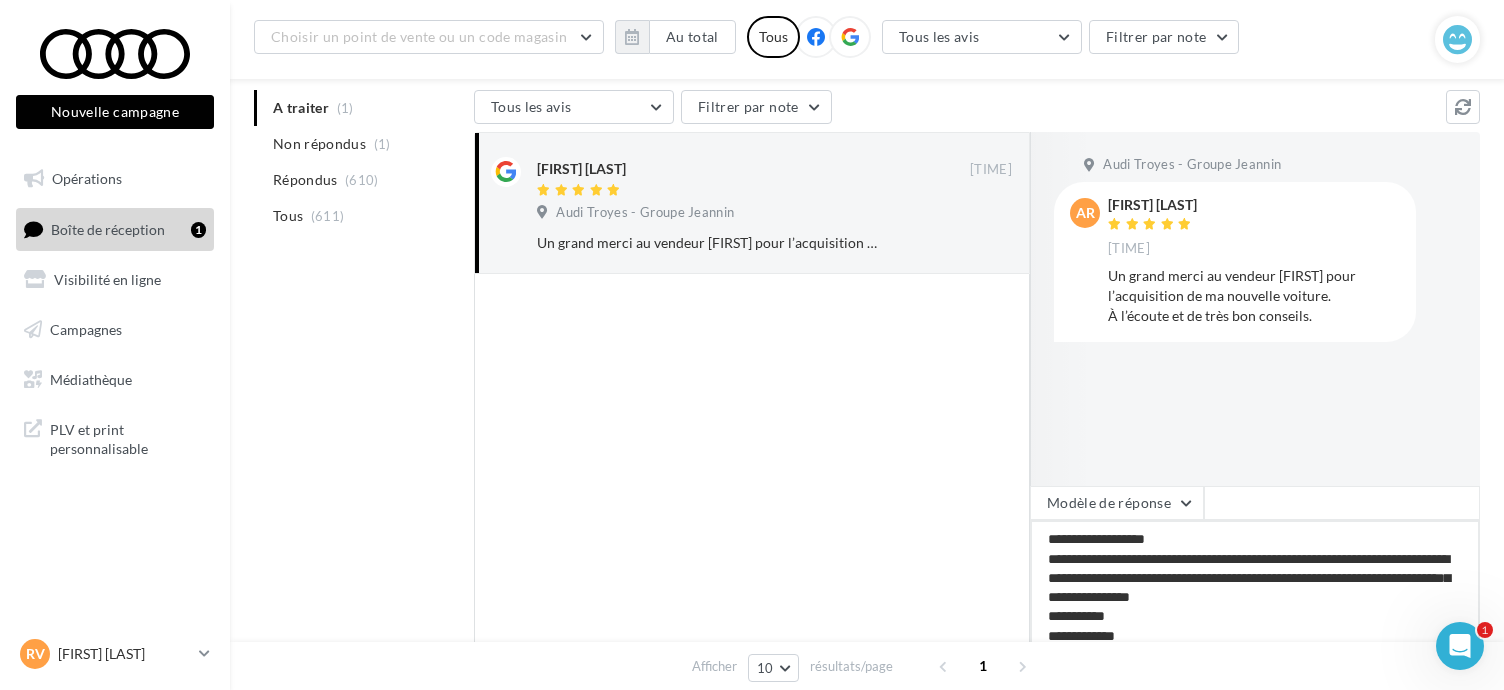 type on "**********" 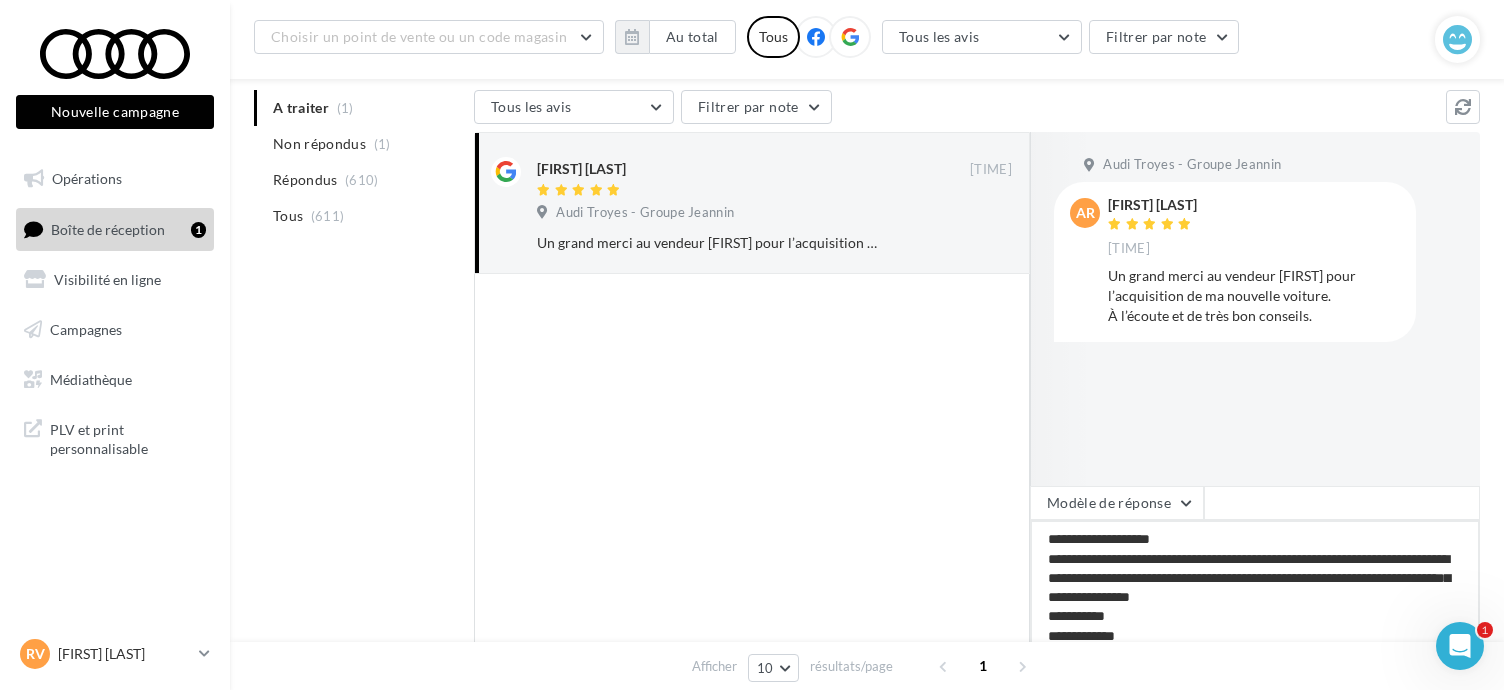 type on "**********" 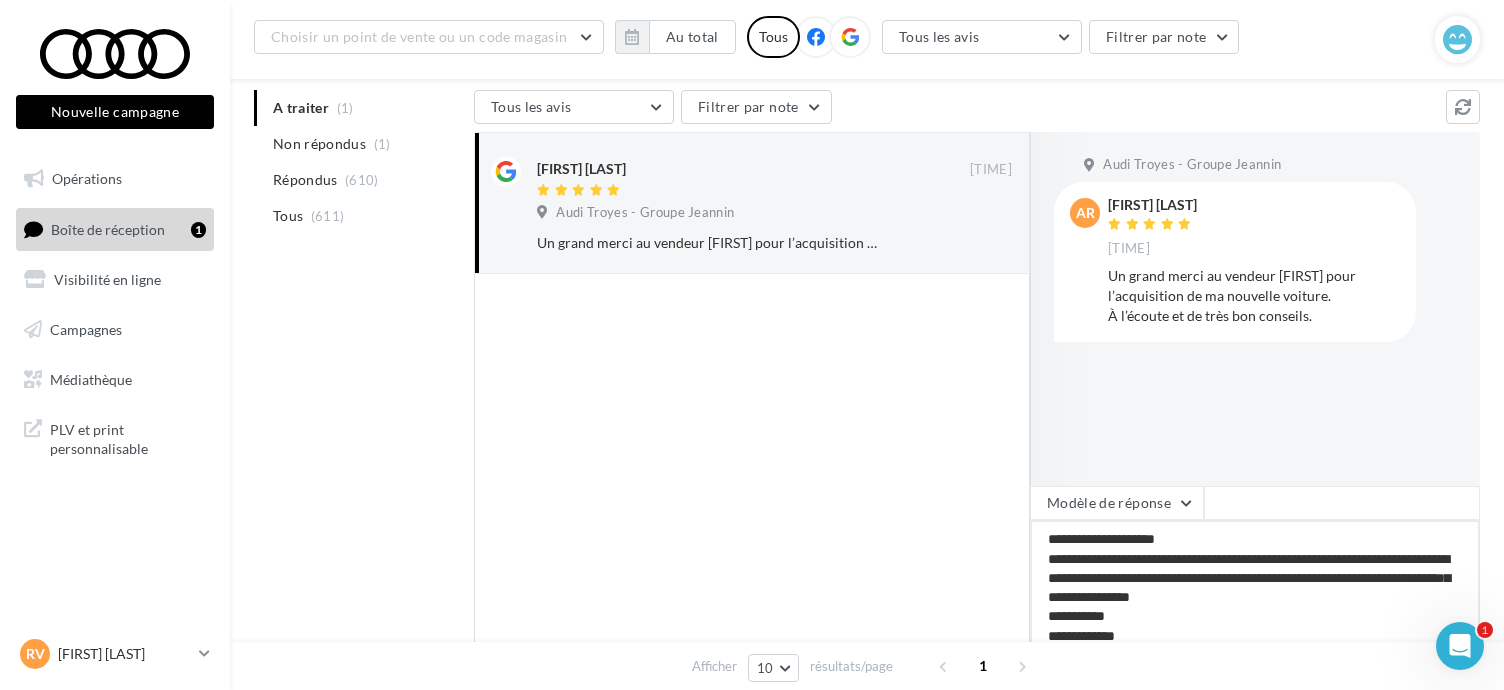 type on "**********" 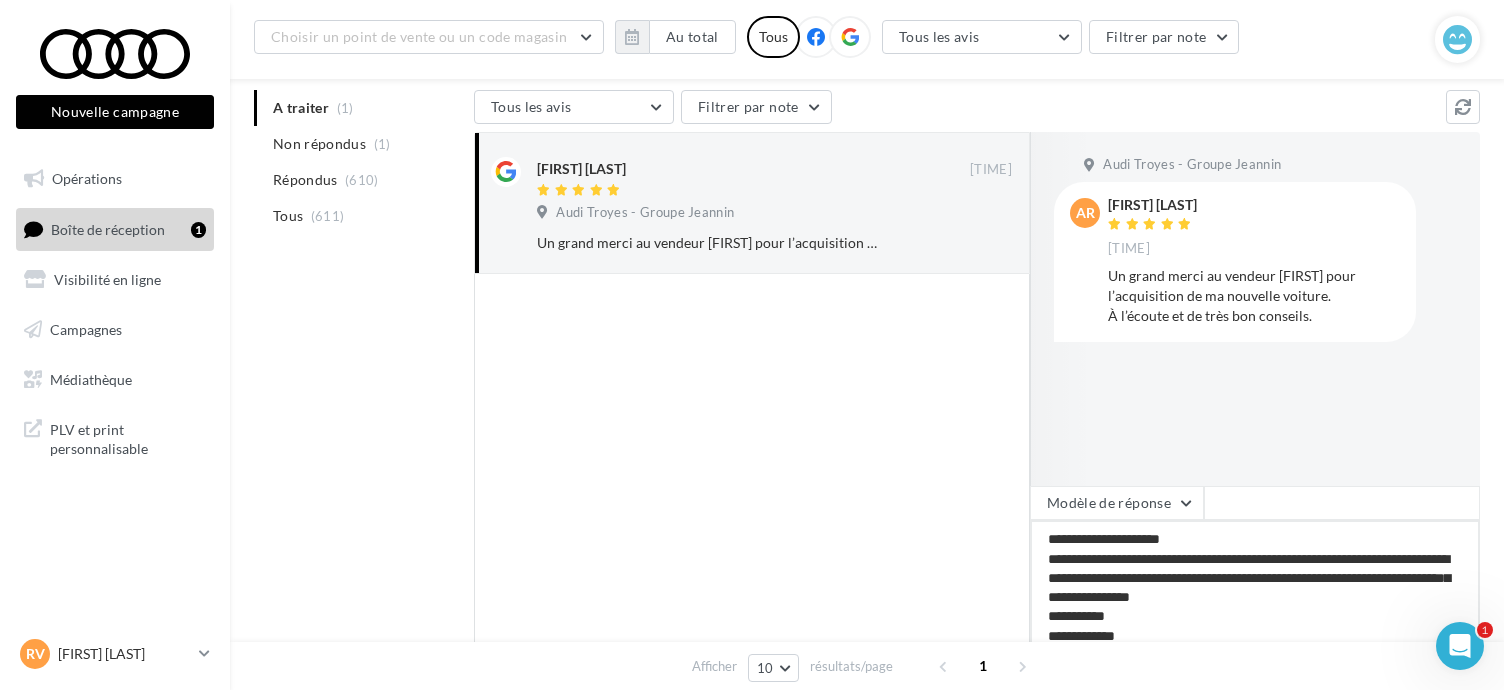 type on "**********" 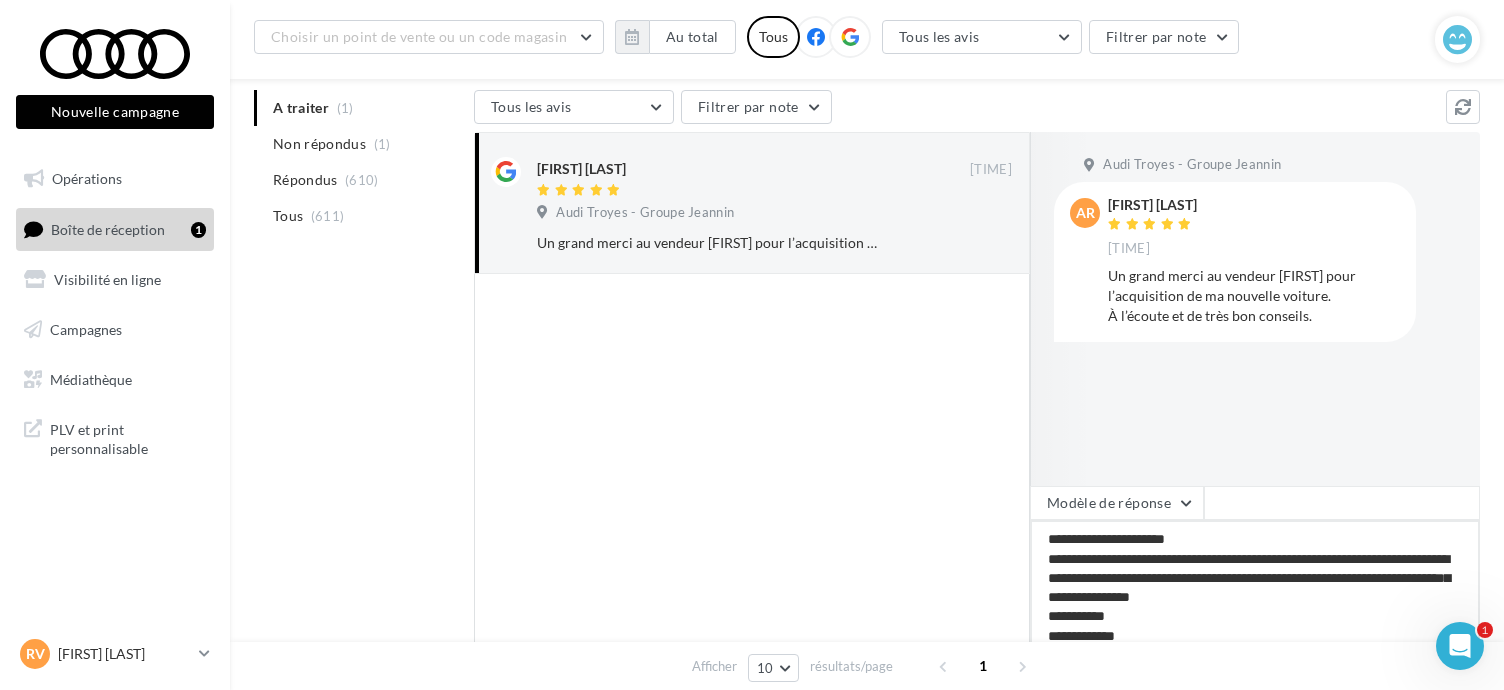 type on "**********" 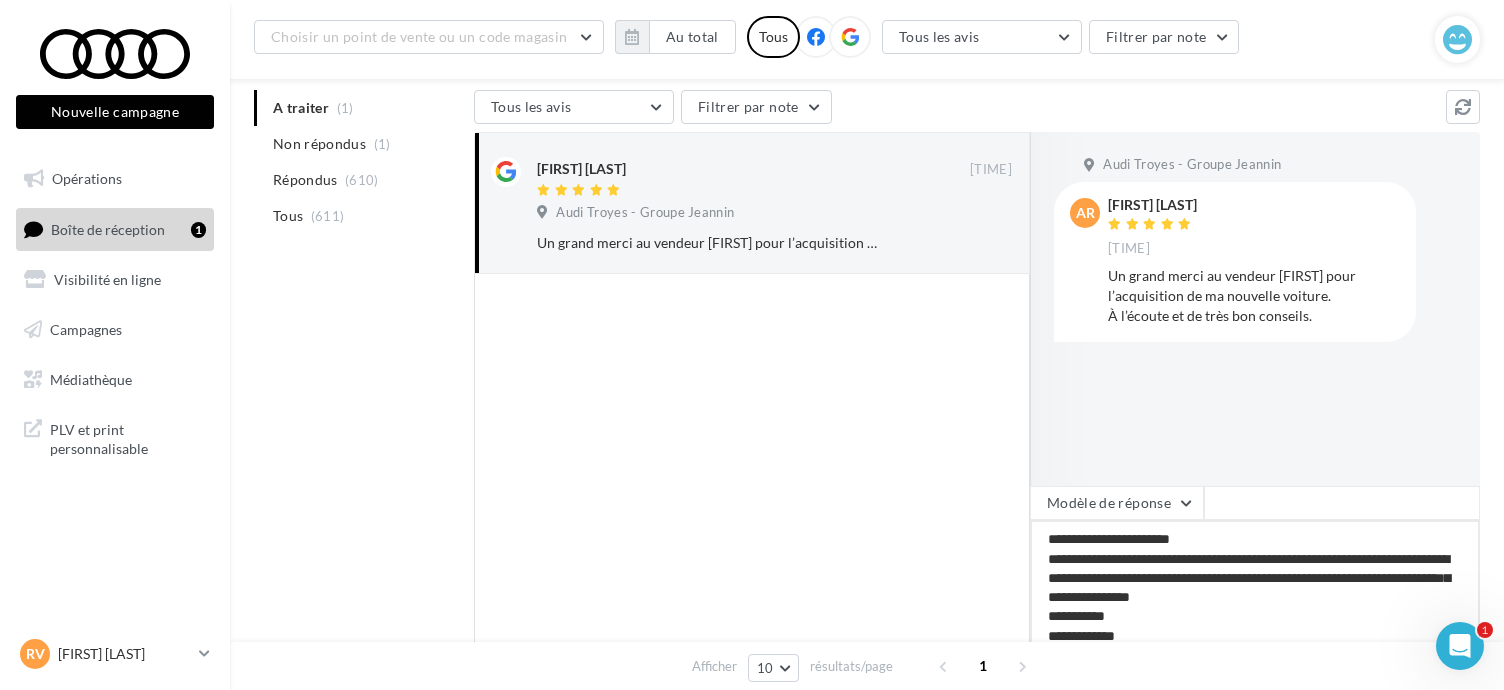 type on "**********" 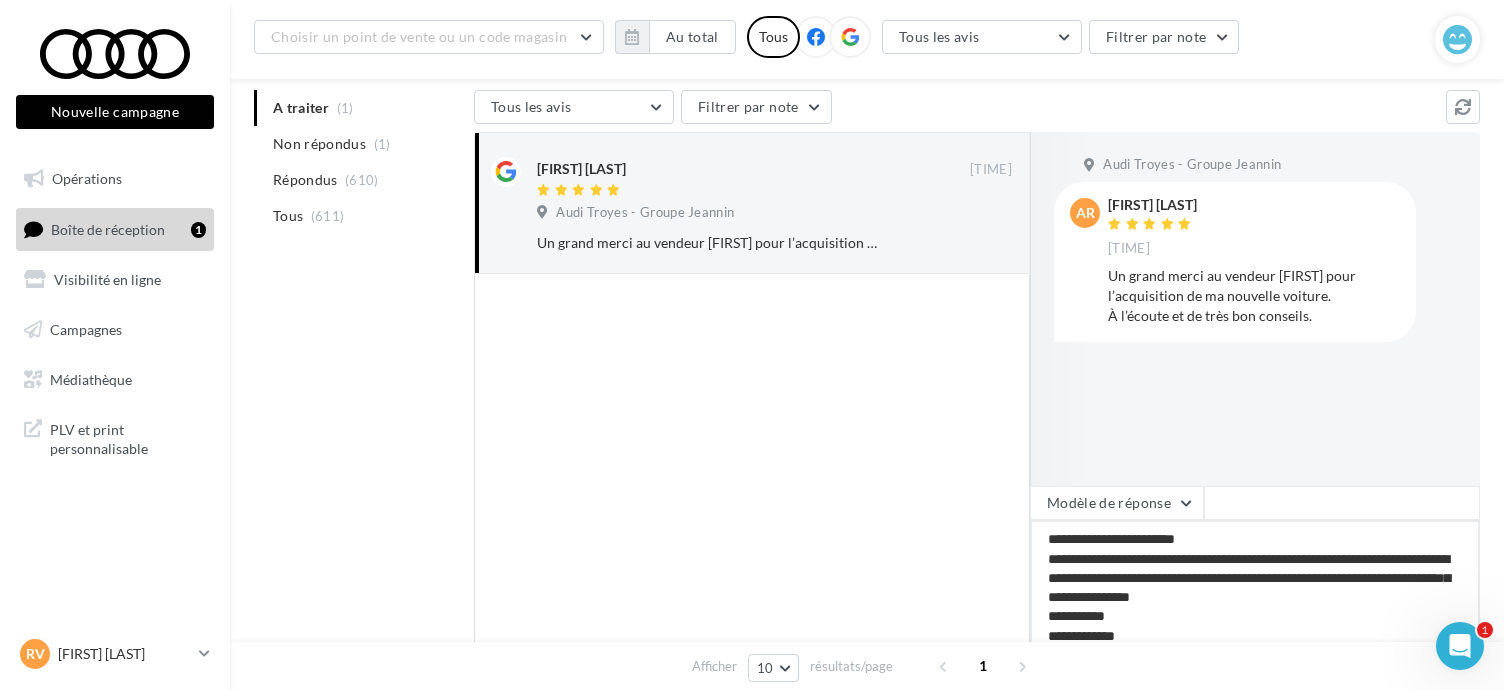 type on "**********" 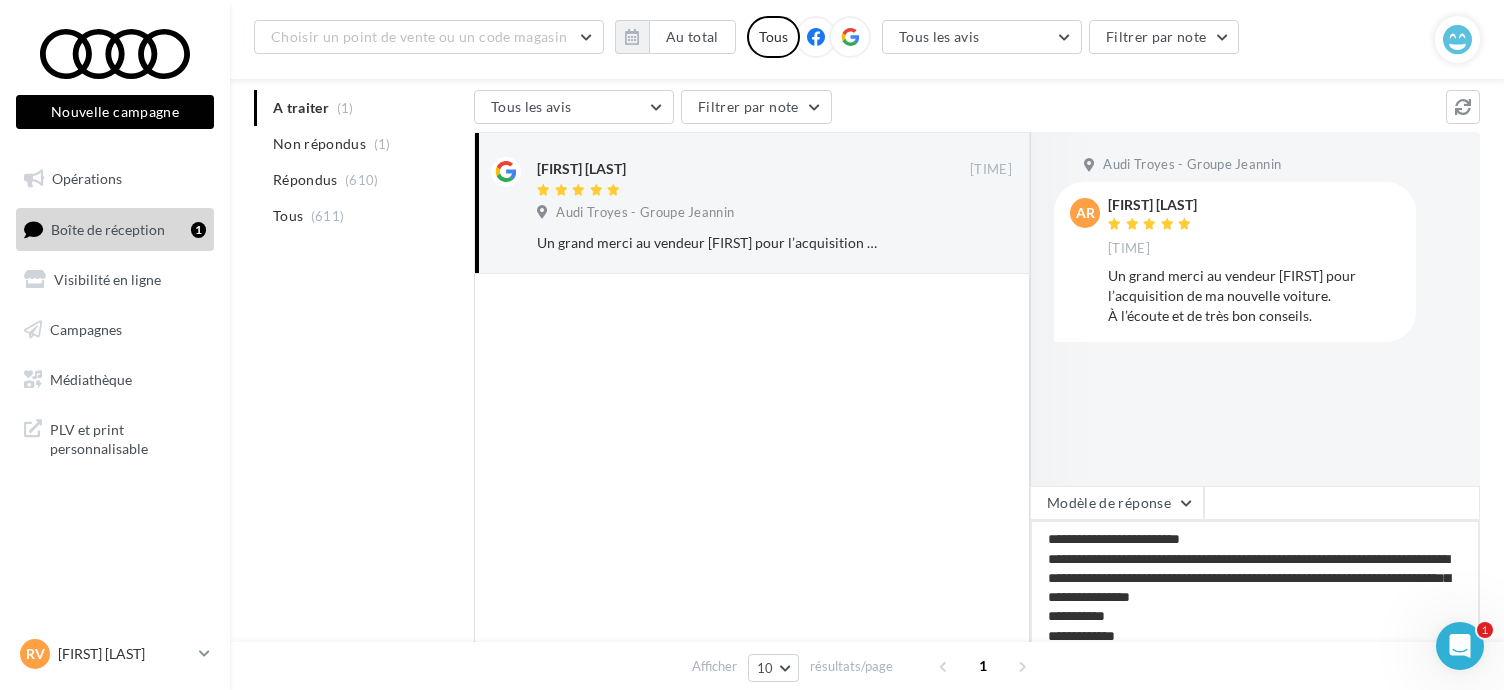 type on "**********" 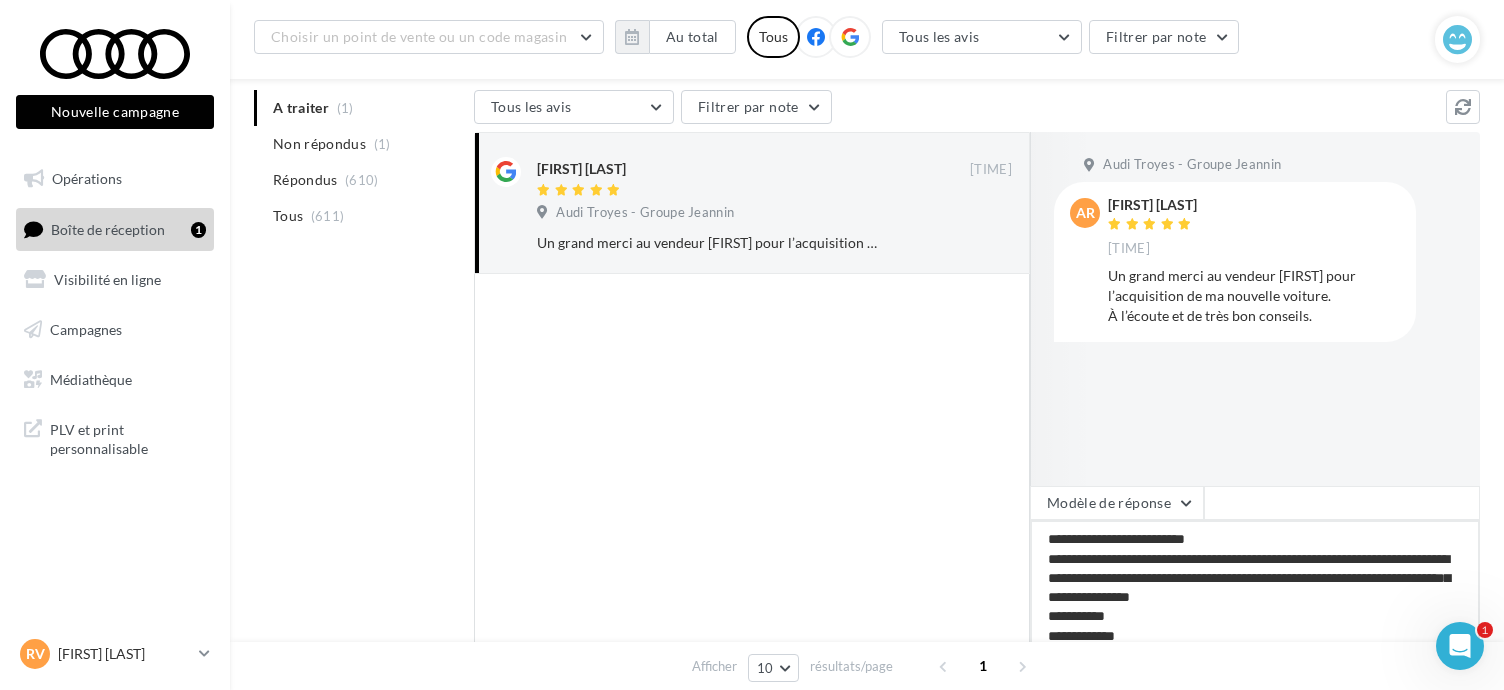 type on "**********" 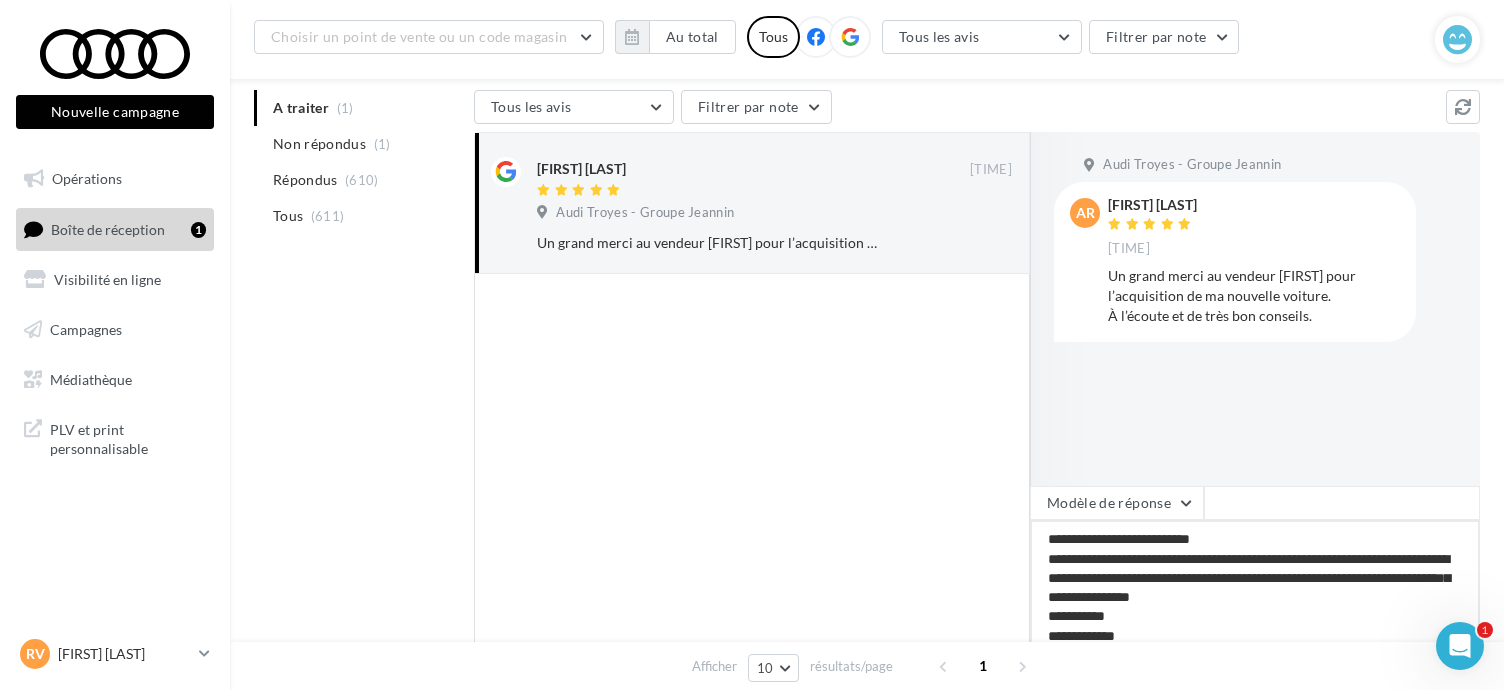 type on "**********" 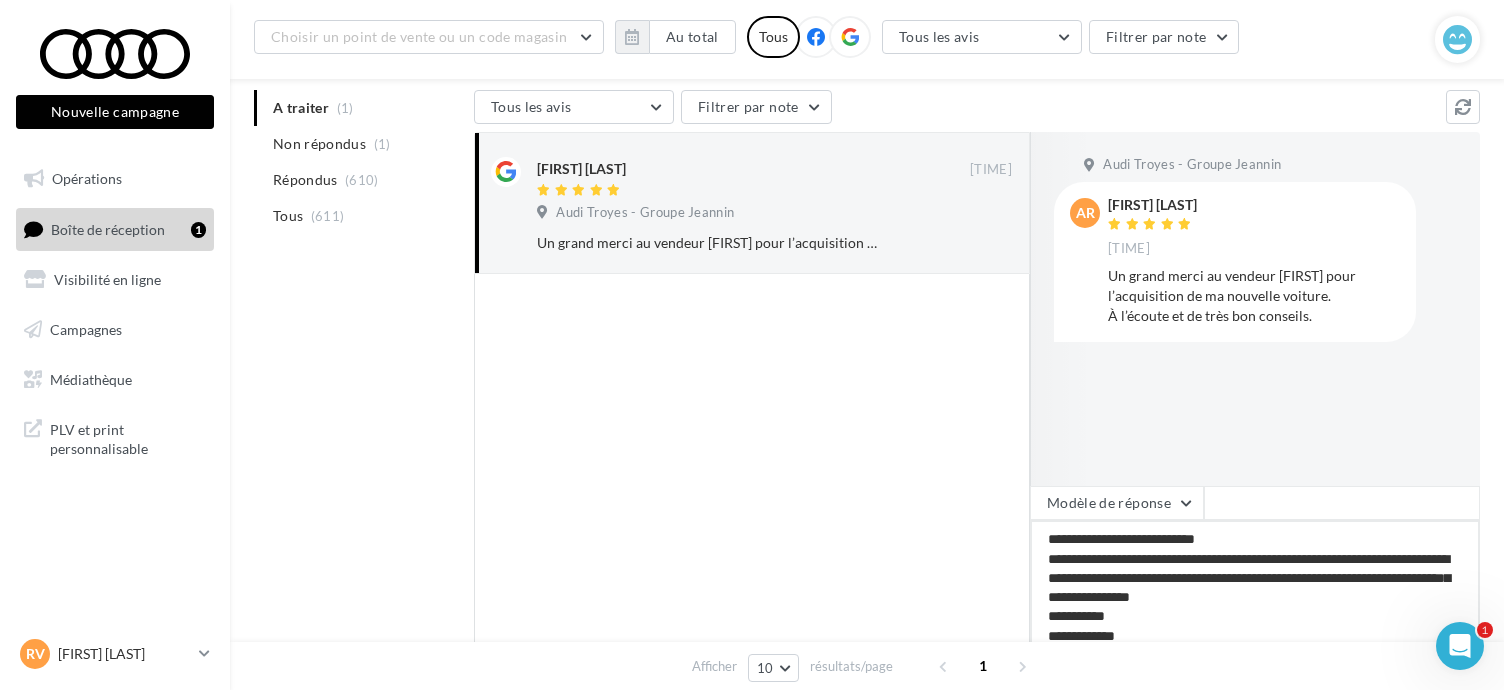 type on "**********" 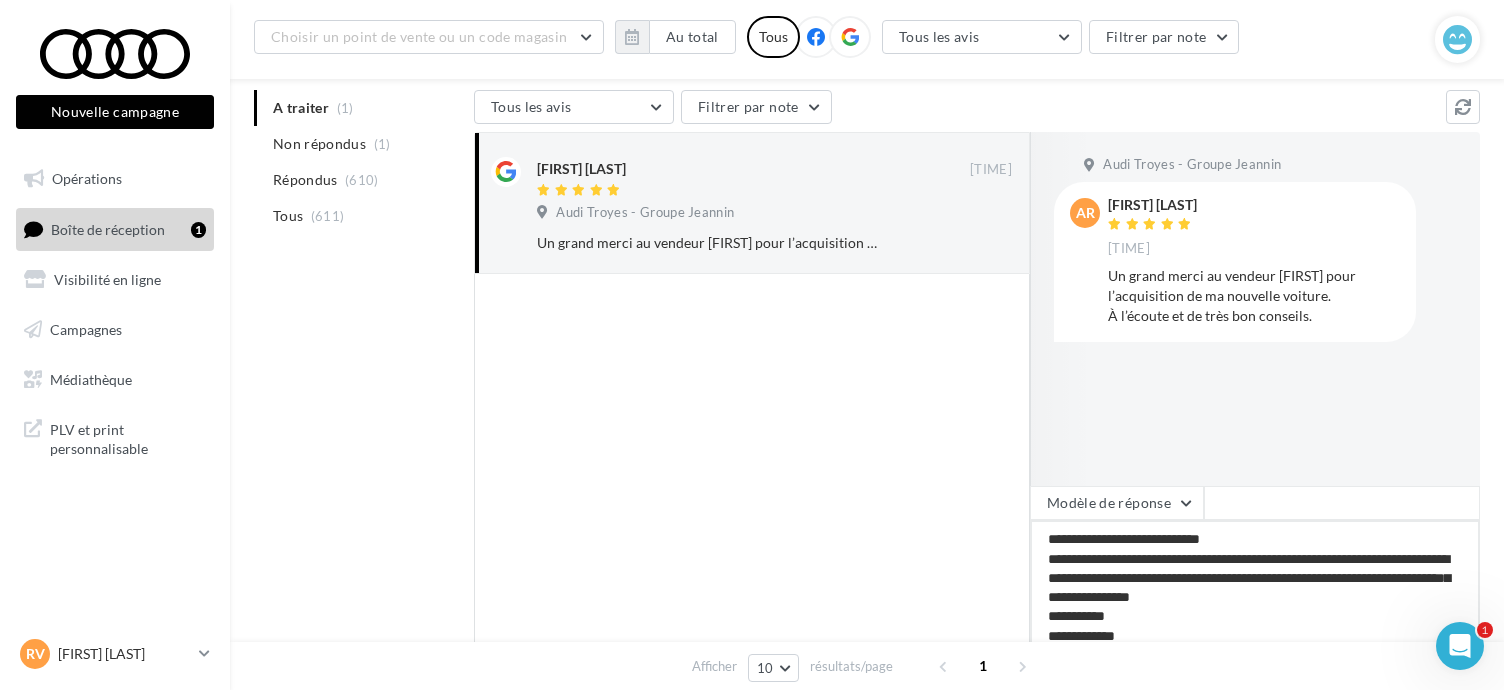 type on "**********" 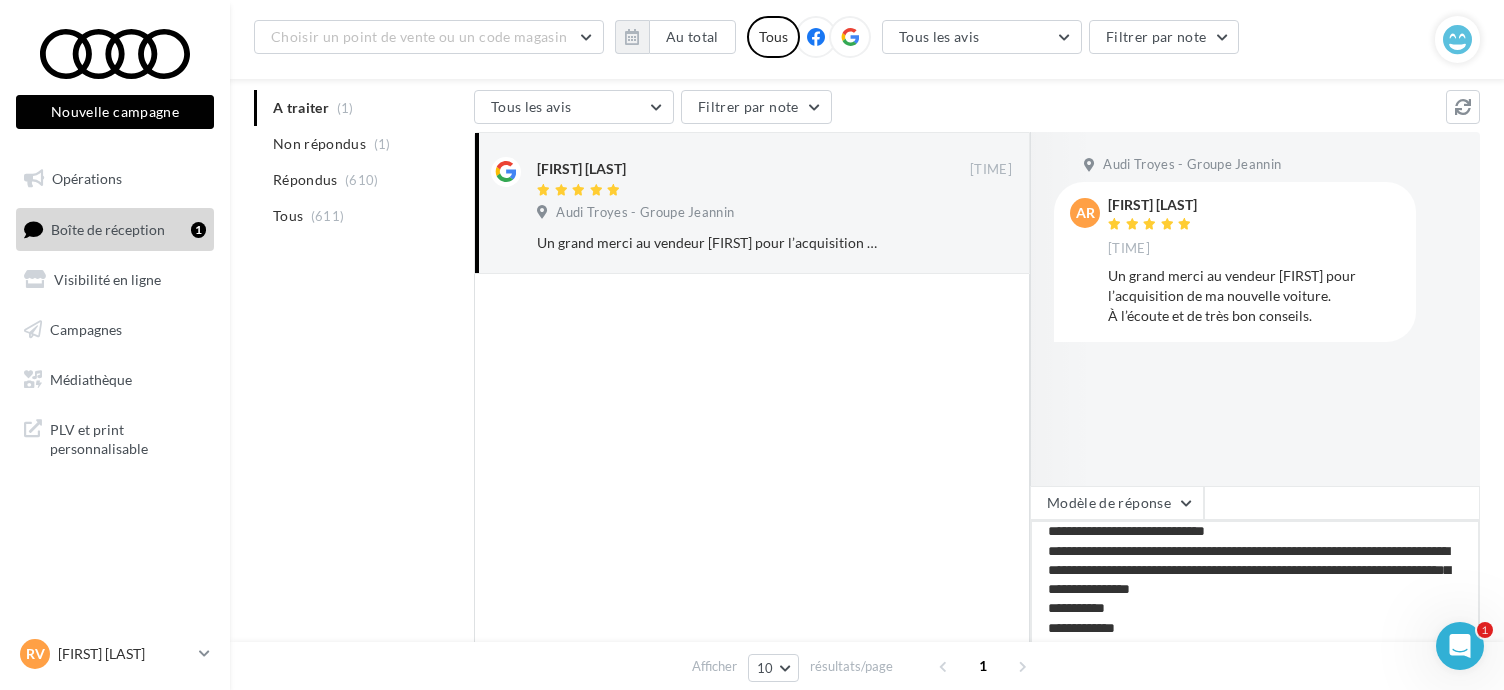 scroll, scrollTop: 10, scrollLeft: 0, axis: vertical 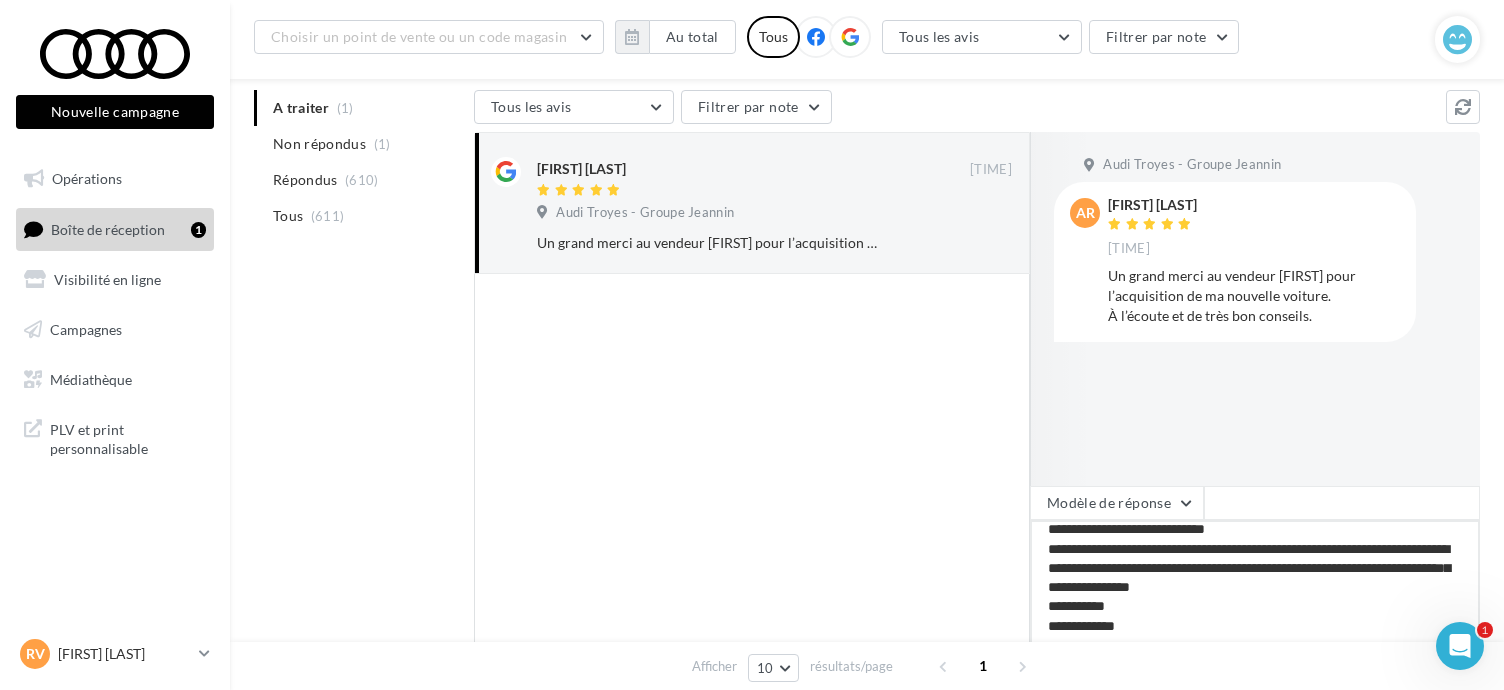 drag, startPoint x: 1421, startPoint y: 585, endPoint x: 1243, endPoint y: 583, distance: 178.01123 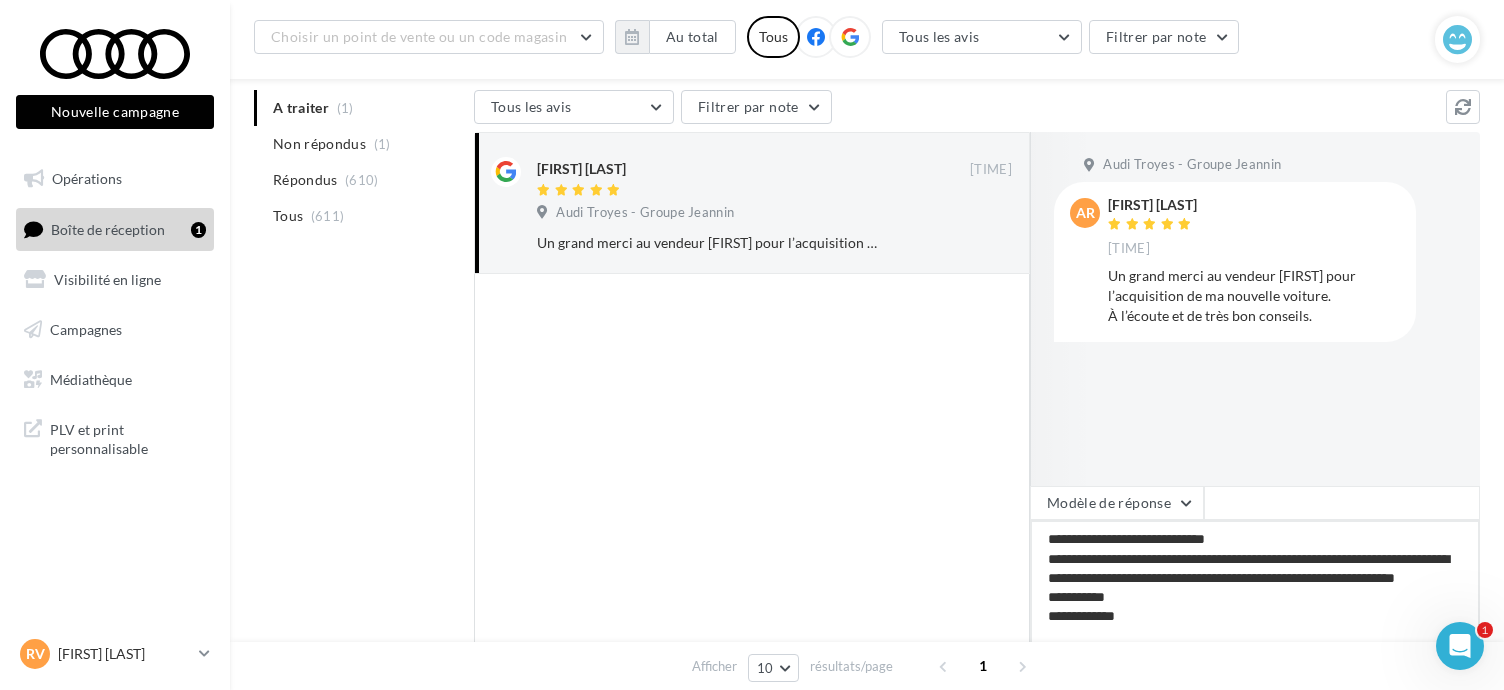 type on "**********" 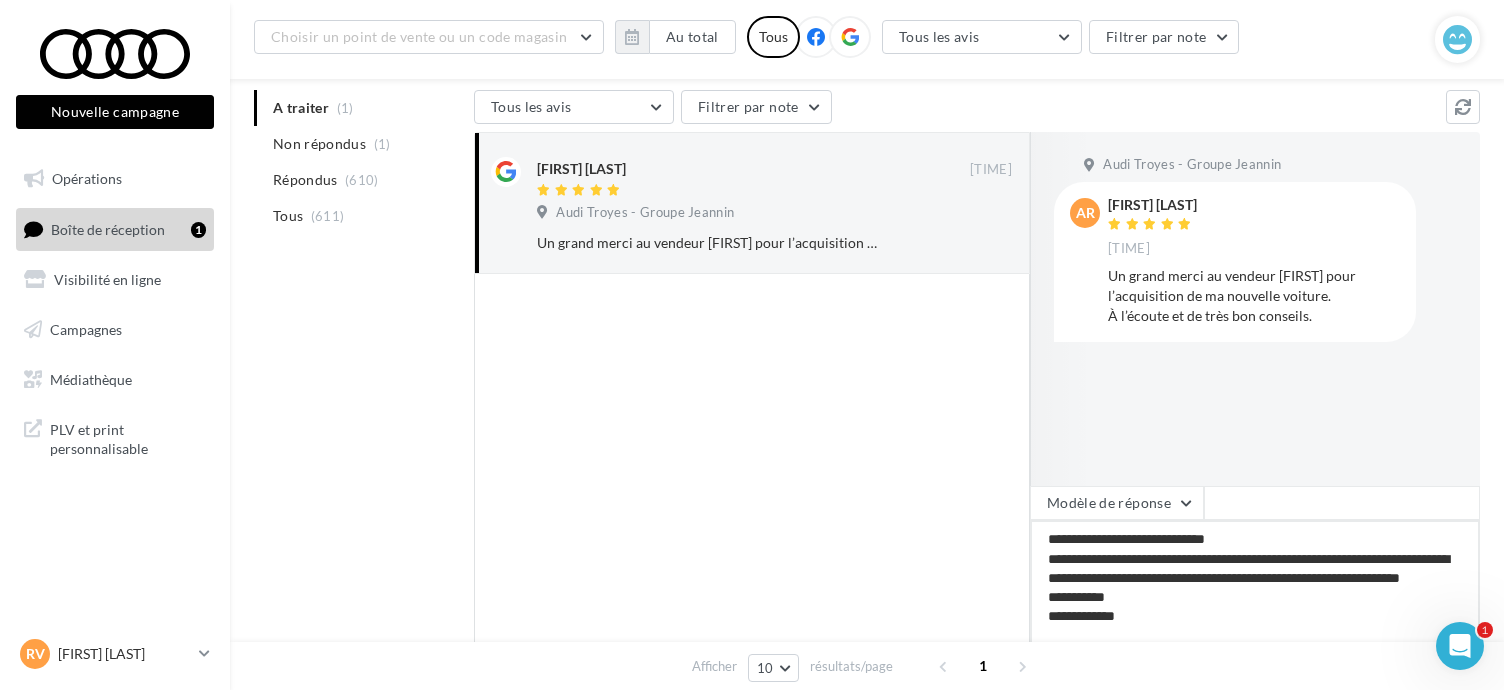 type on "**********" 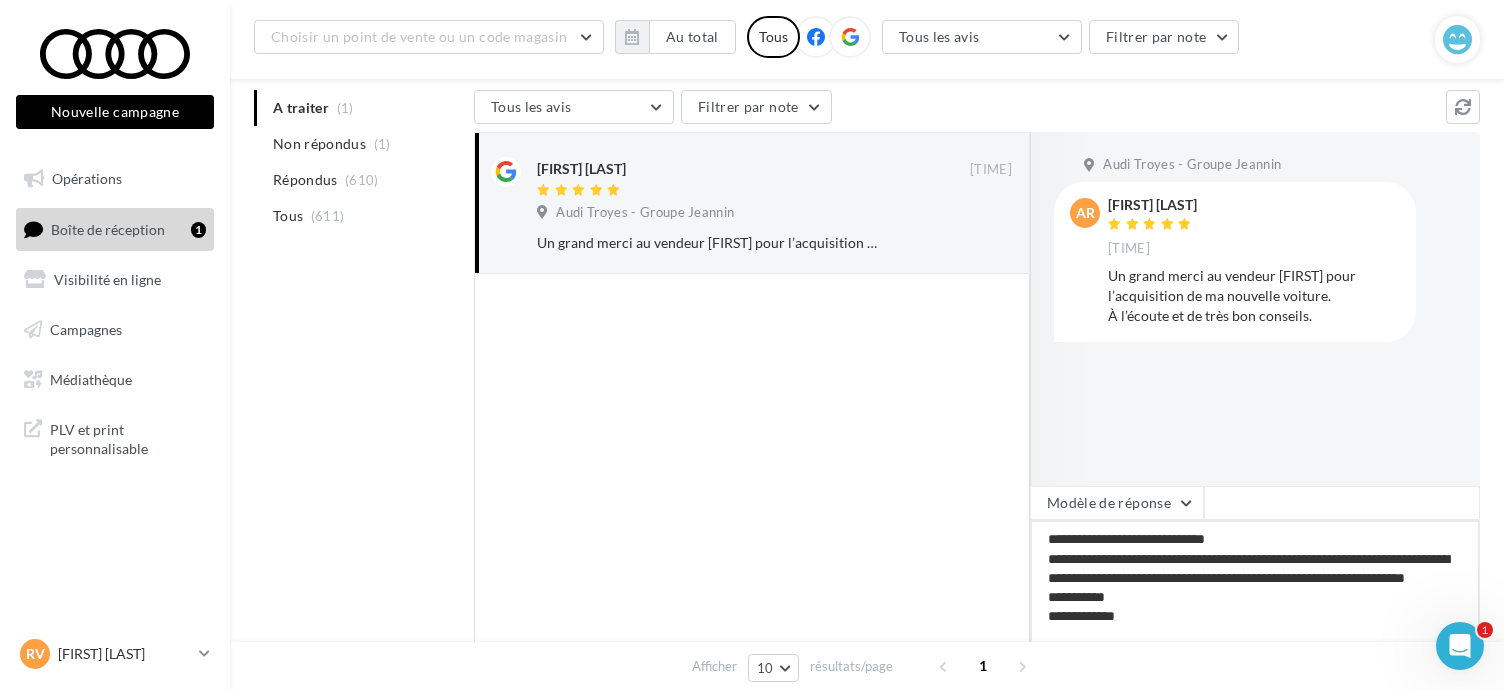 type on "**********" 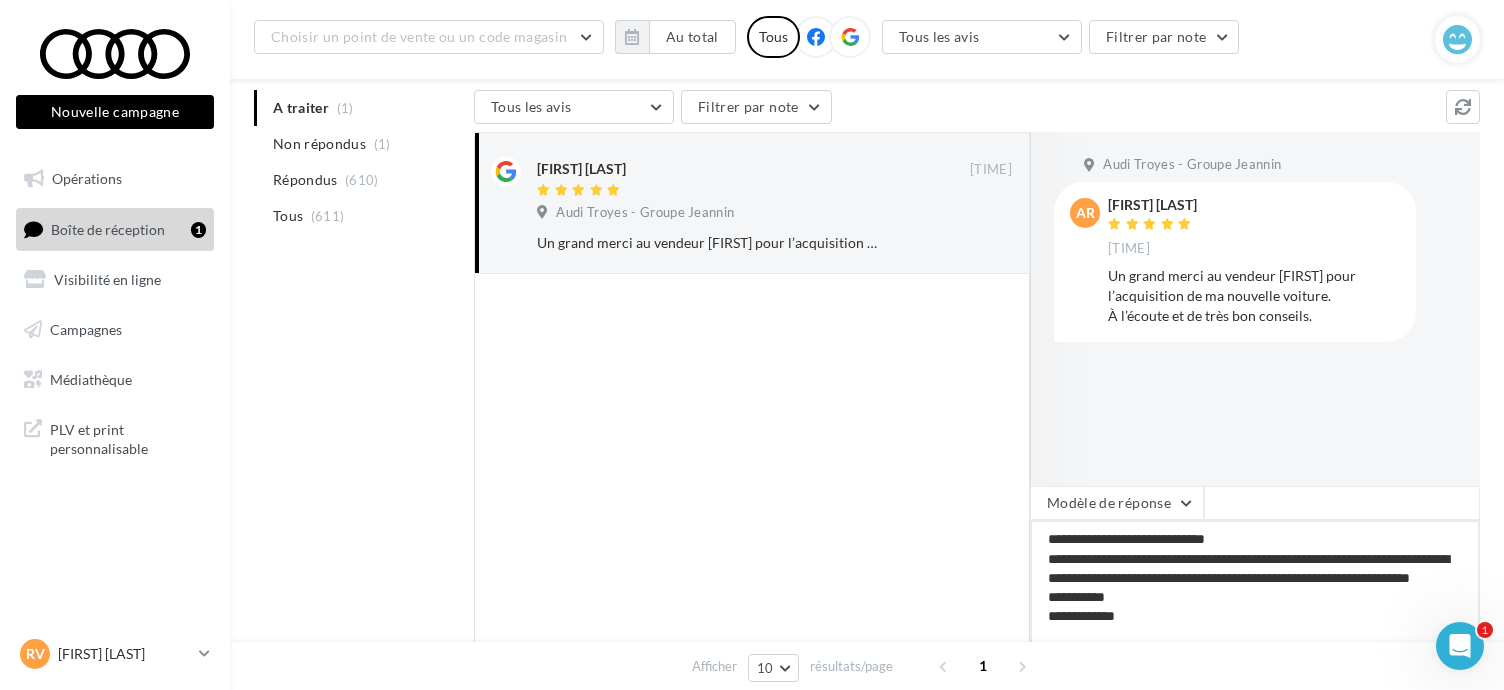 type on "**********" 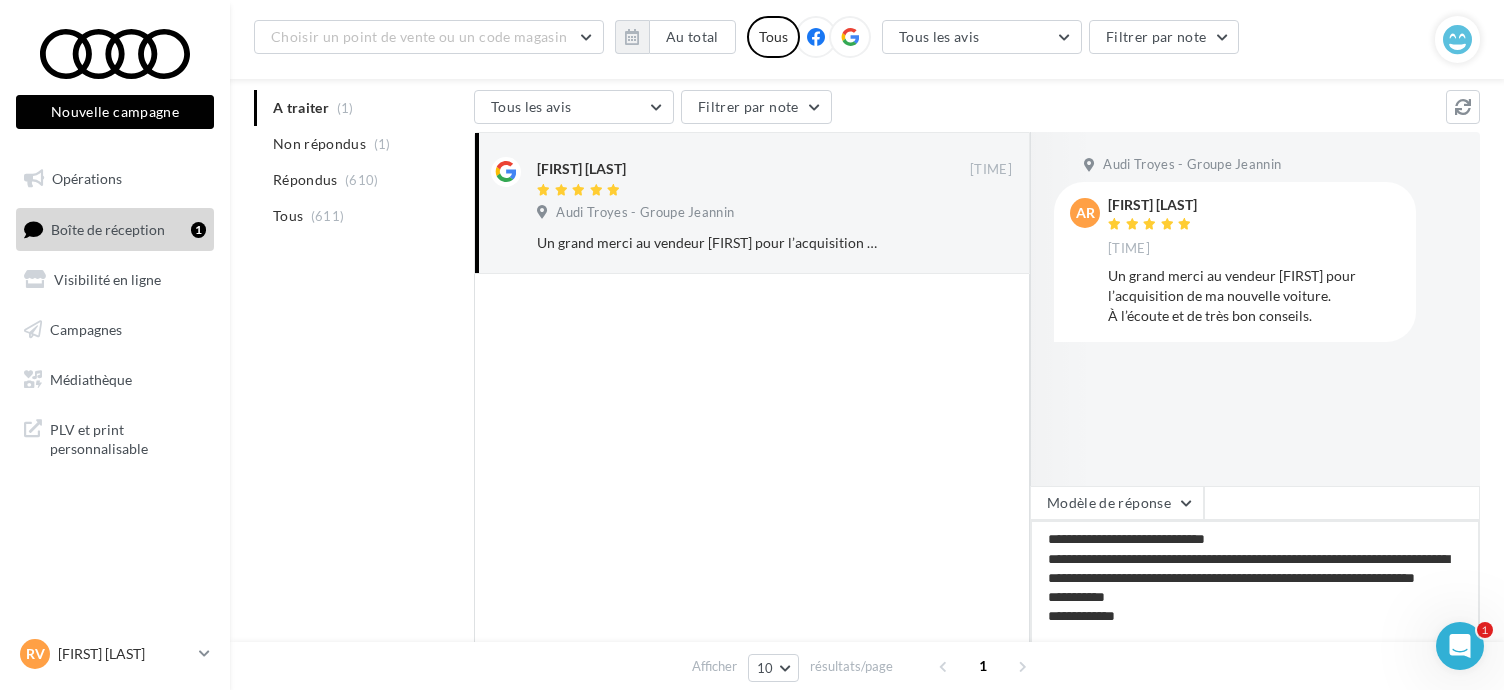 type on "**********" 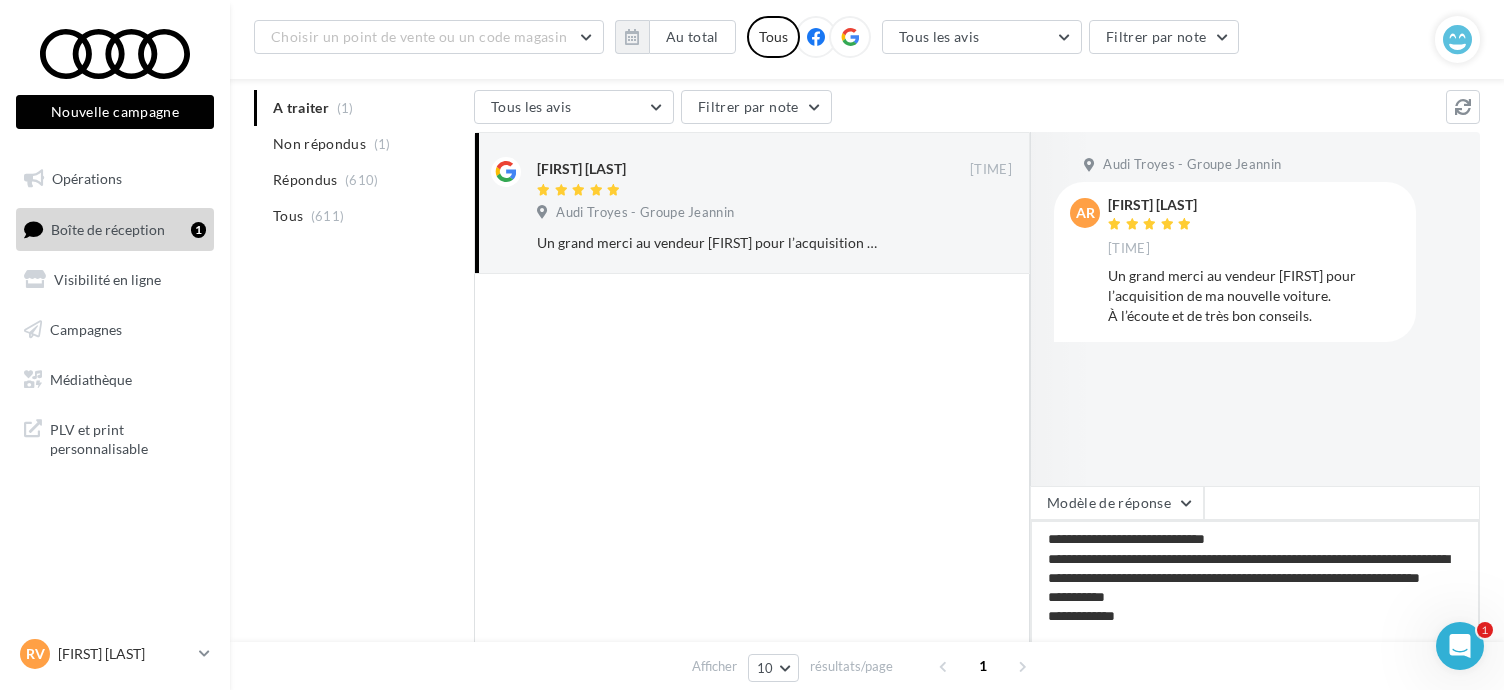 drag, startPoint x: 1170, startPoint y: 625, endPoint x: 917, endPoint y: 639, distance: 253.38705 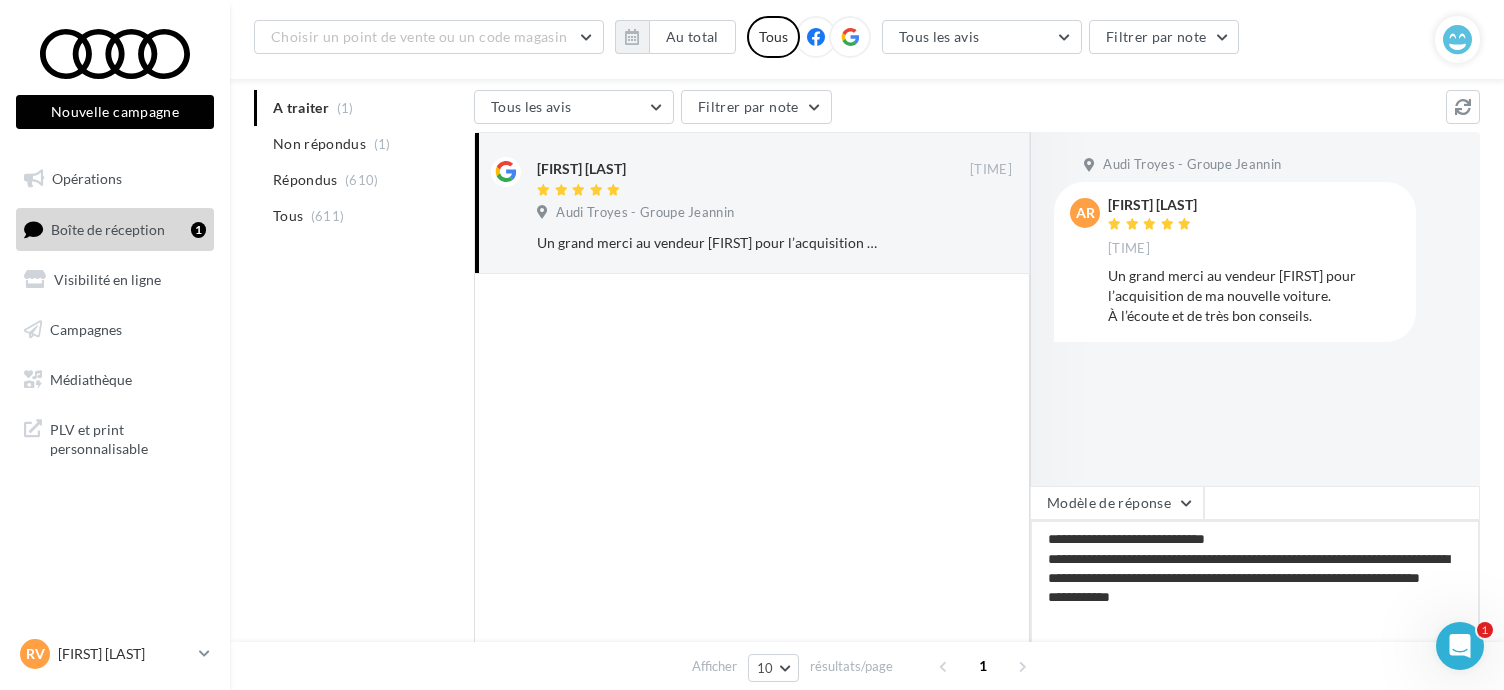 scroll, scrollTop: 10, scrollLeft: 0, axis: vertical 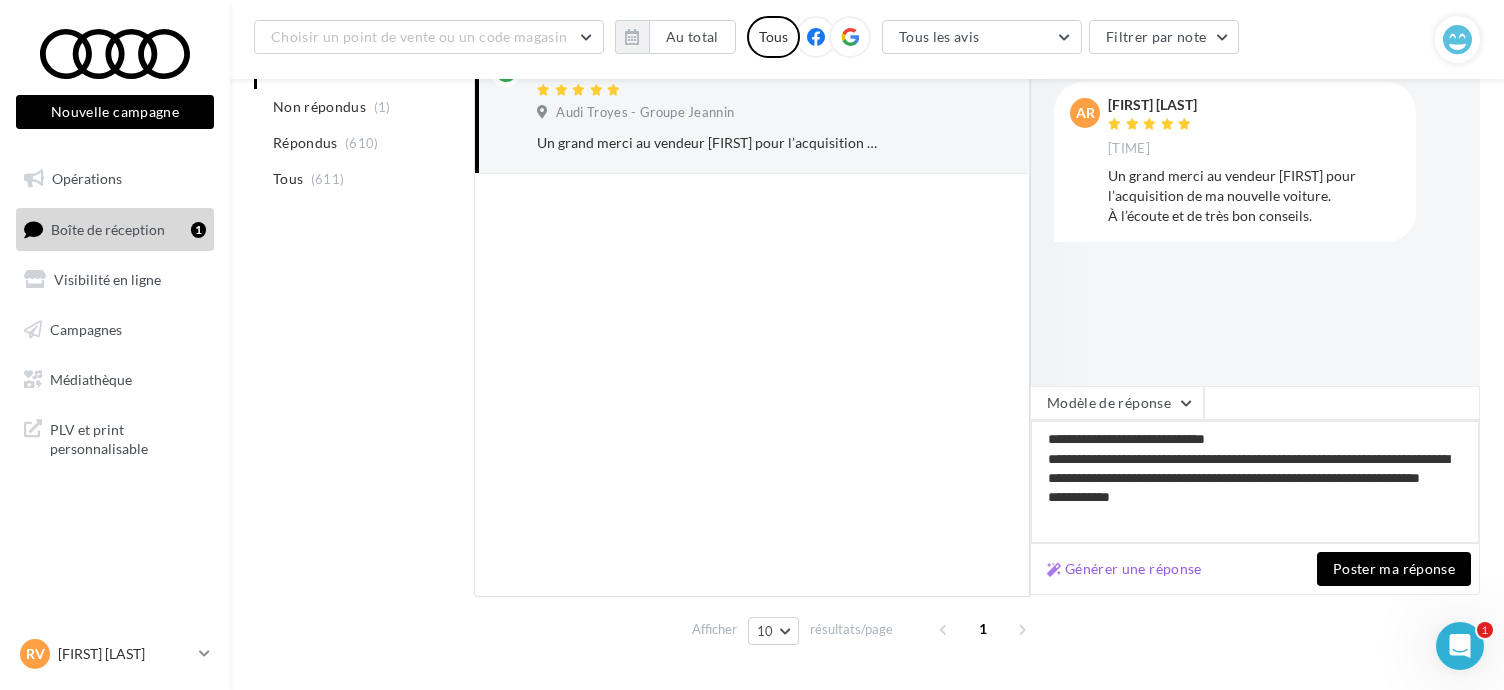 type on "**********" 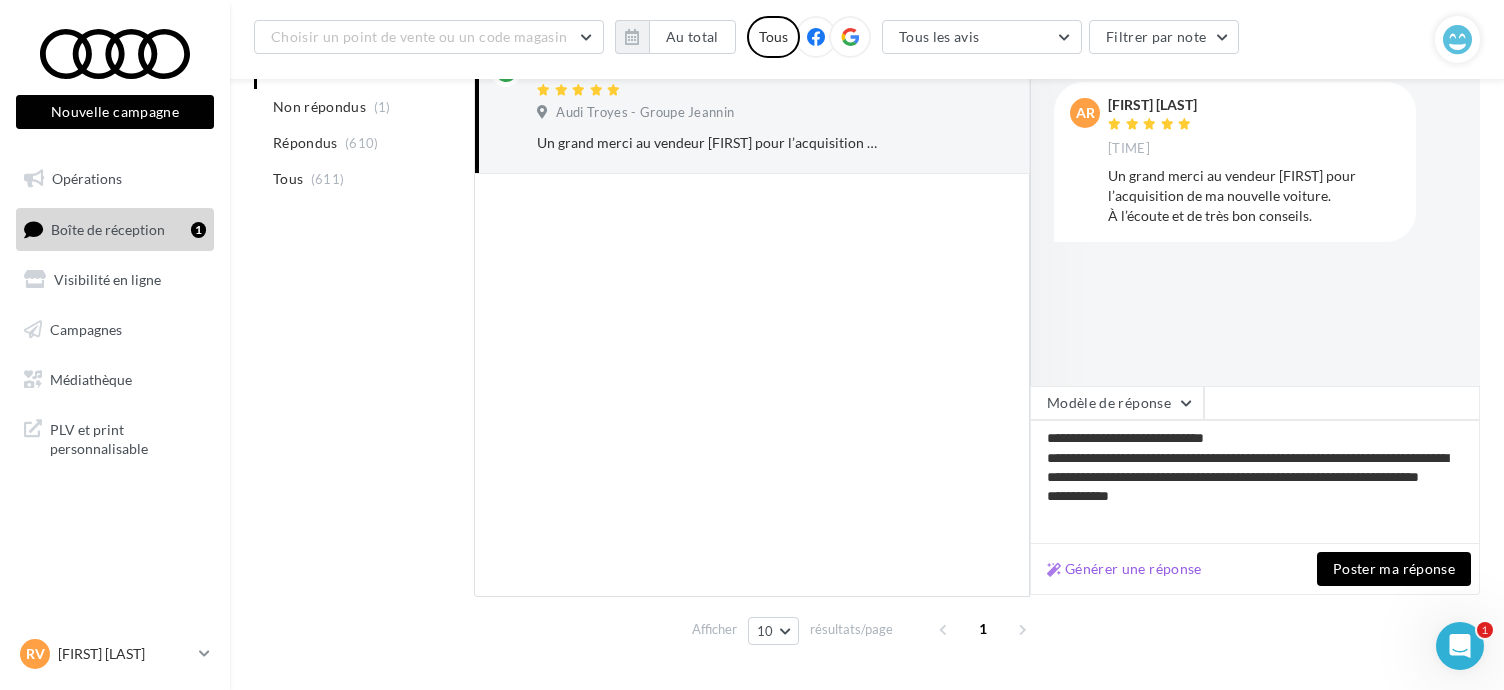 click on "Poster ma réponse" at bounding box center [1394, 569] 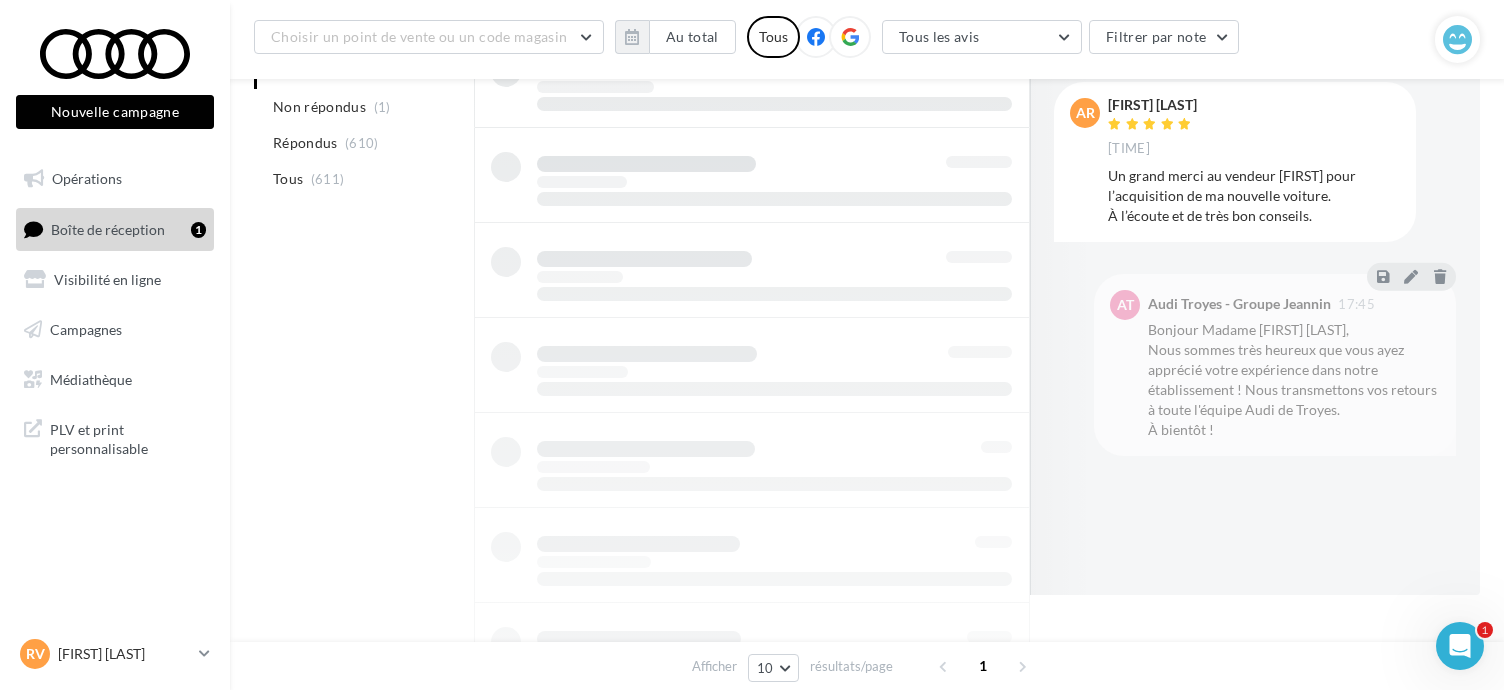 scroll, scrollTop: 159, scrollLeft: 0, axis: vertical 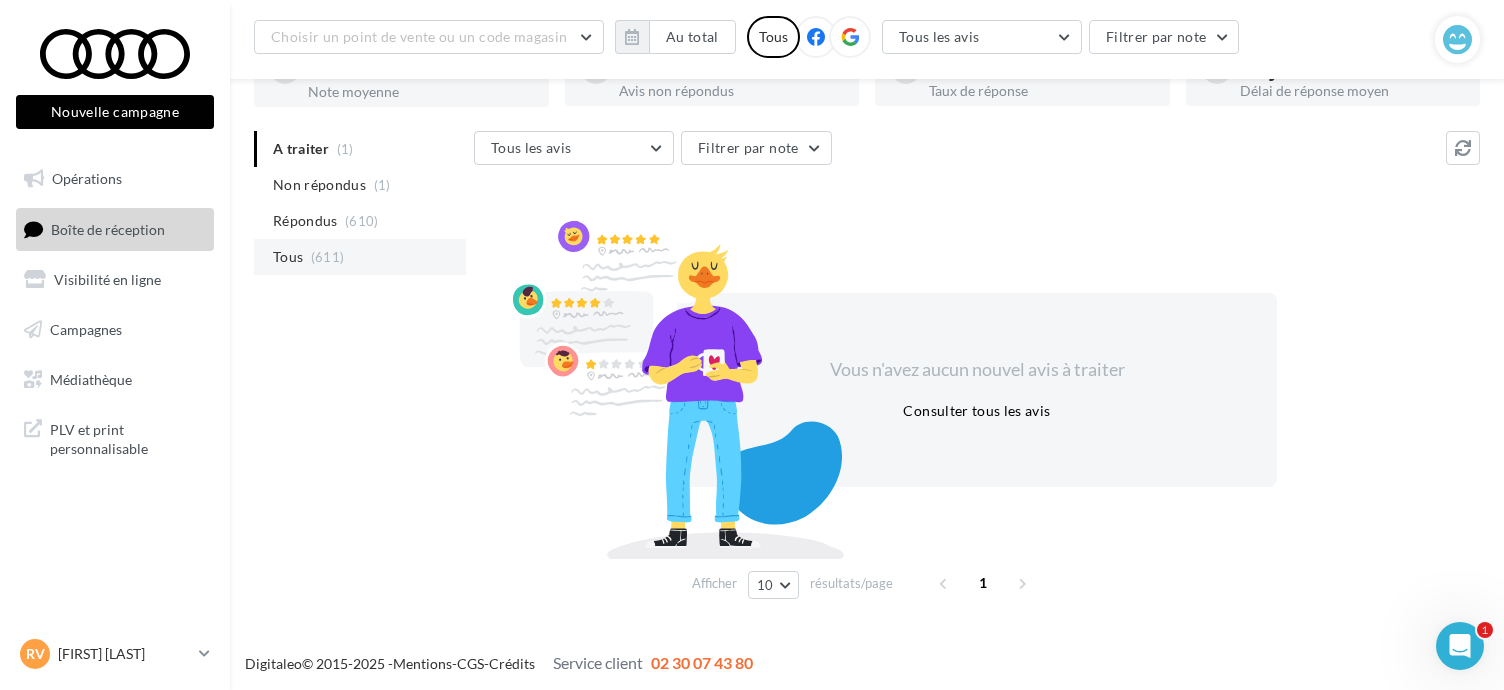 click on "Tous
(611)" at bounding box center [360, 257] 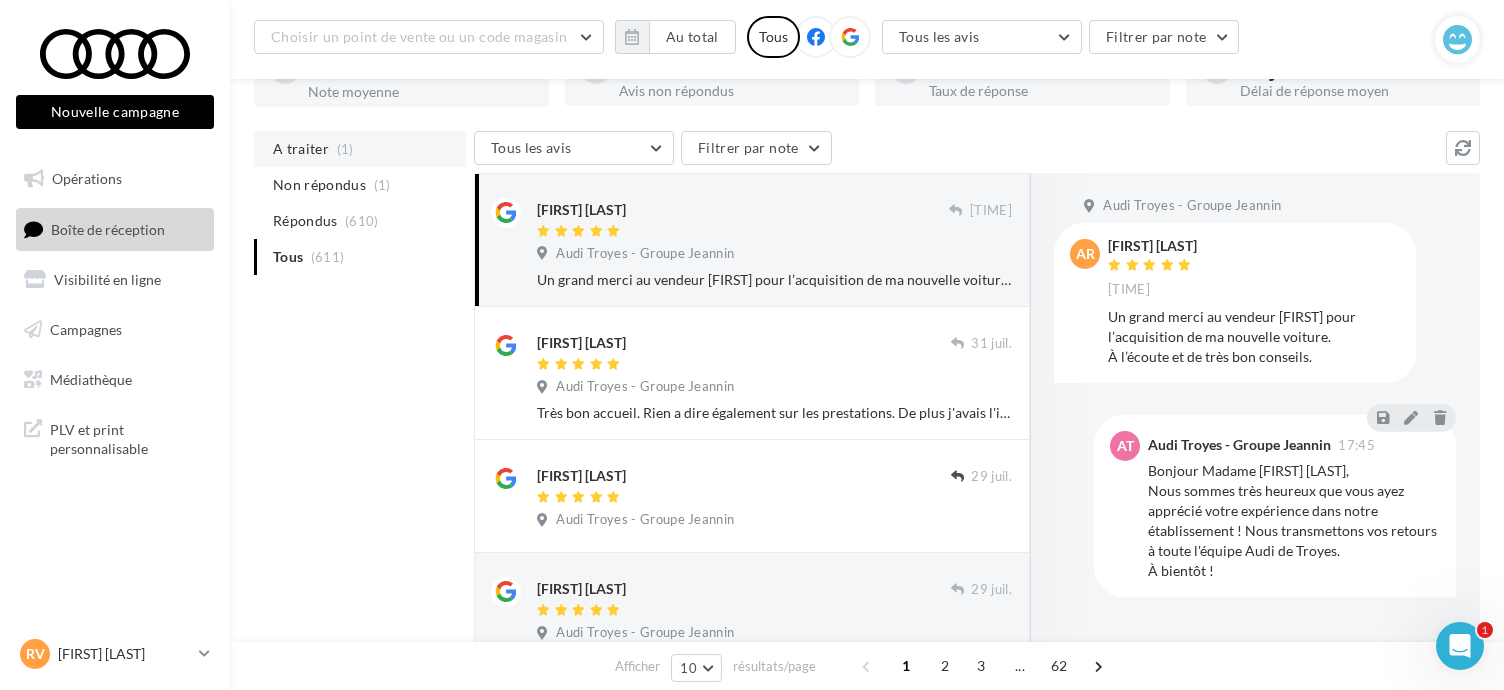 click on "A traiter" at bounding box center (301, 149) 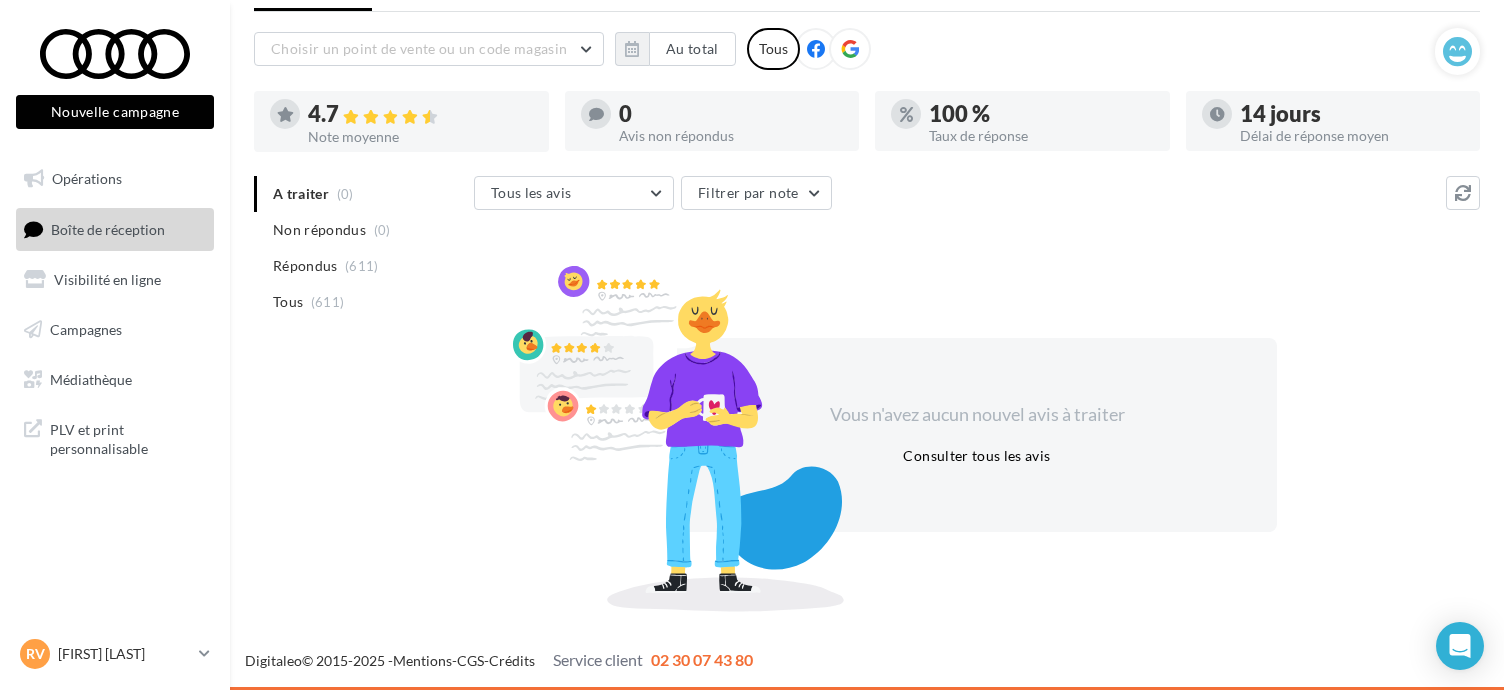 scroll, scrollTop: 96, scrollLeft: 0, axis: vertical 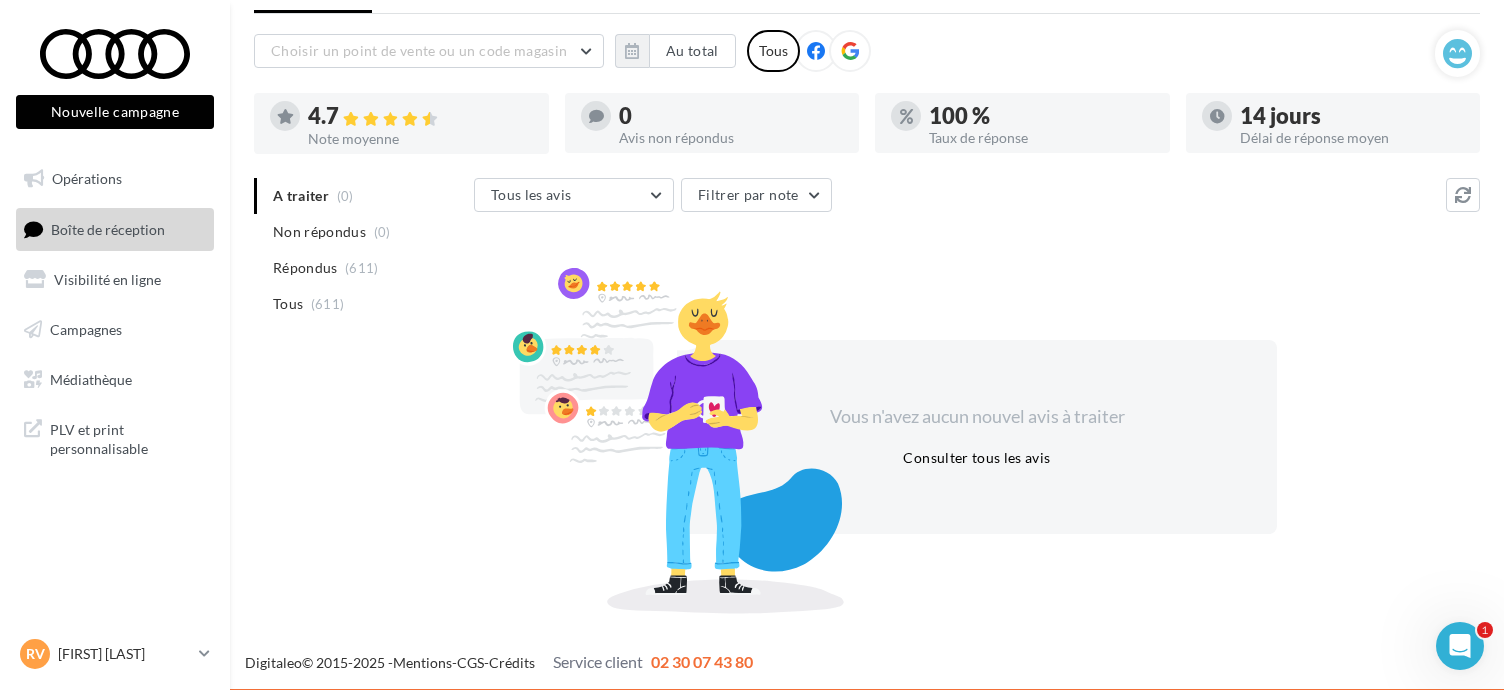 drag, startPoint x: 324, startPoint y: 304, endPoint x: 332, endPoint y: 288, distance: 17.888544 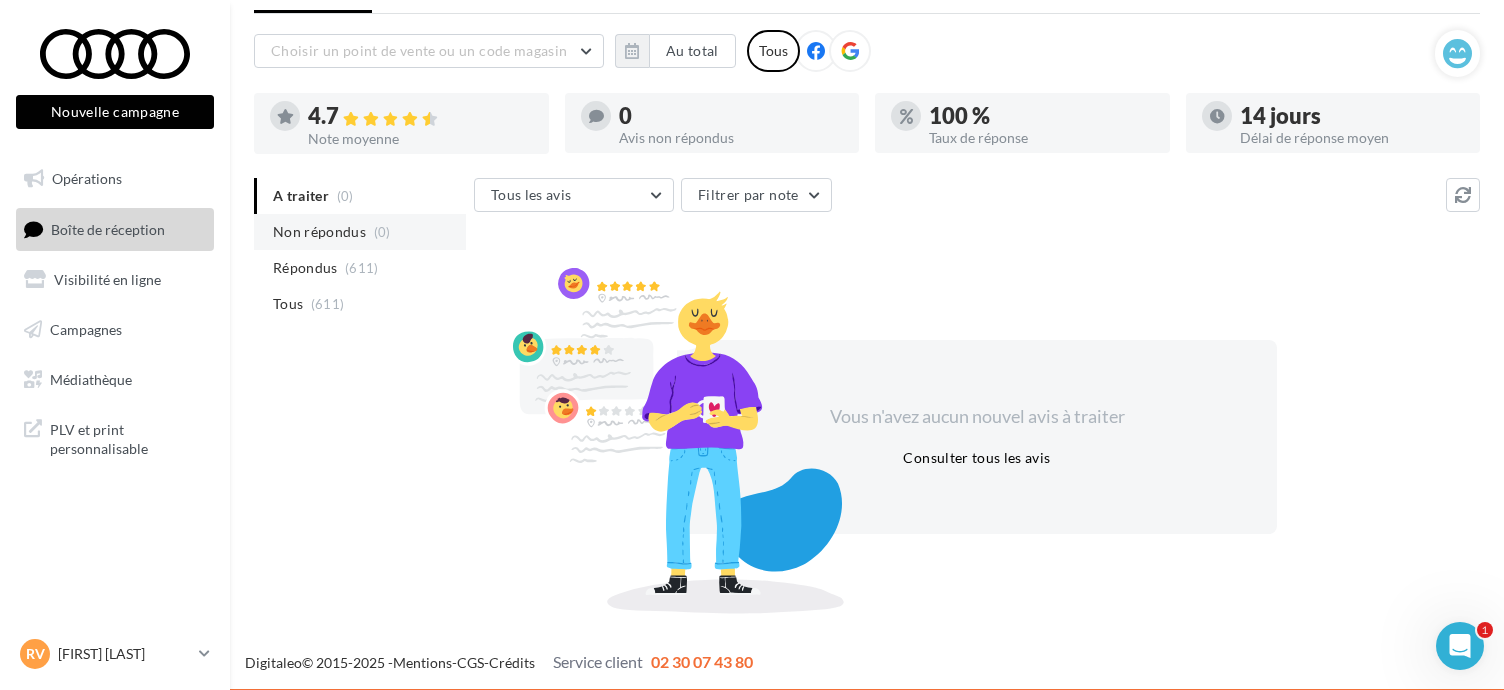 scroll, scrollTop: 112, scrollLeft: 0, axis: vertical 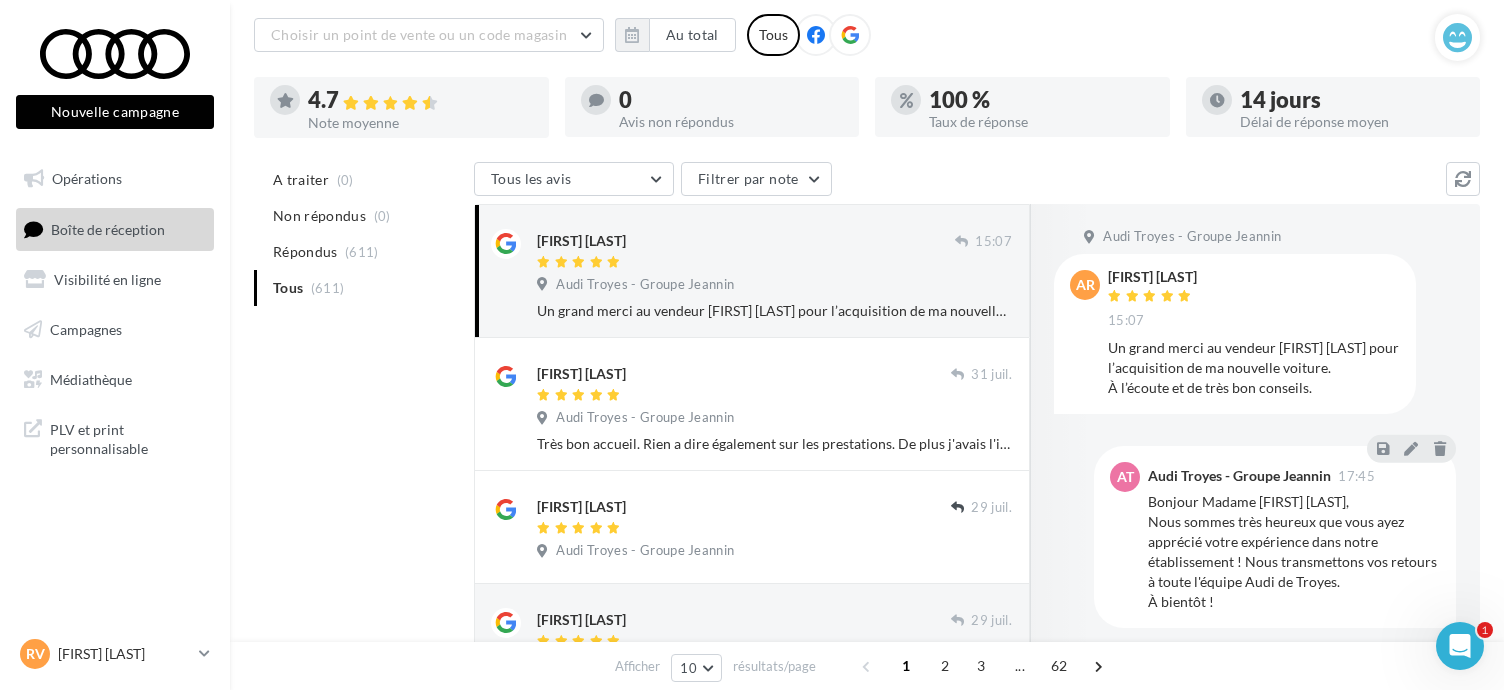 click on "A traiter" at bounding box center (301, 180) 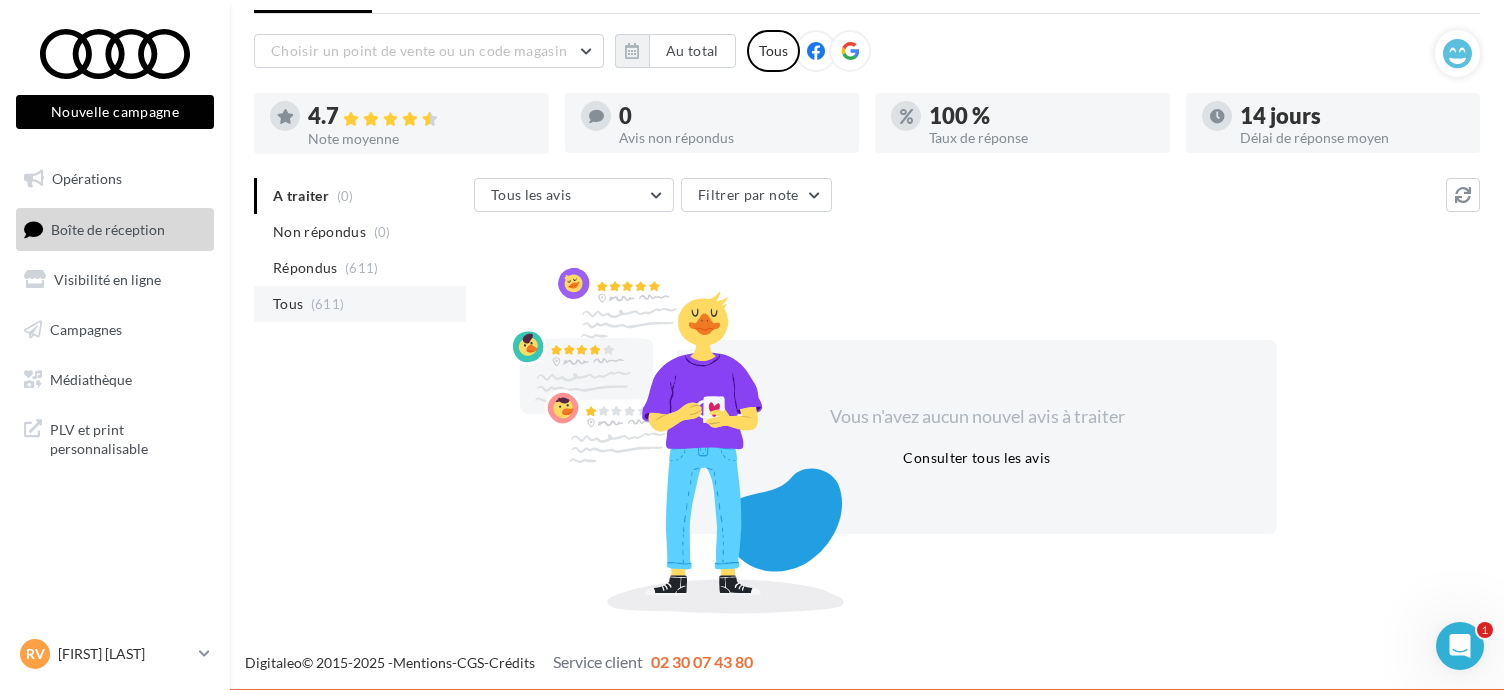click on "(611)" at bounding box center [328, 304] 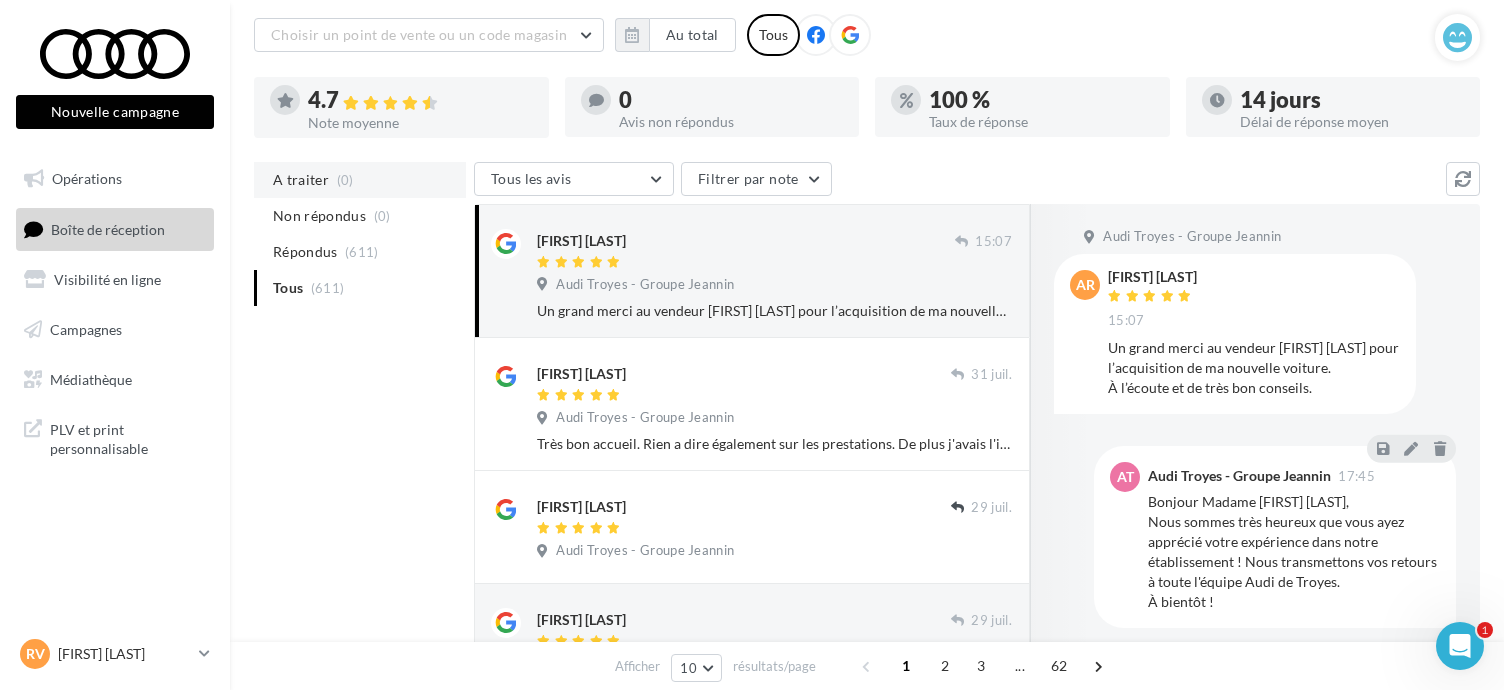 click on "A traiter" at bounding box center (301, 180) 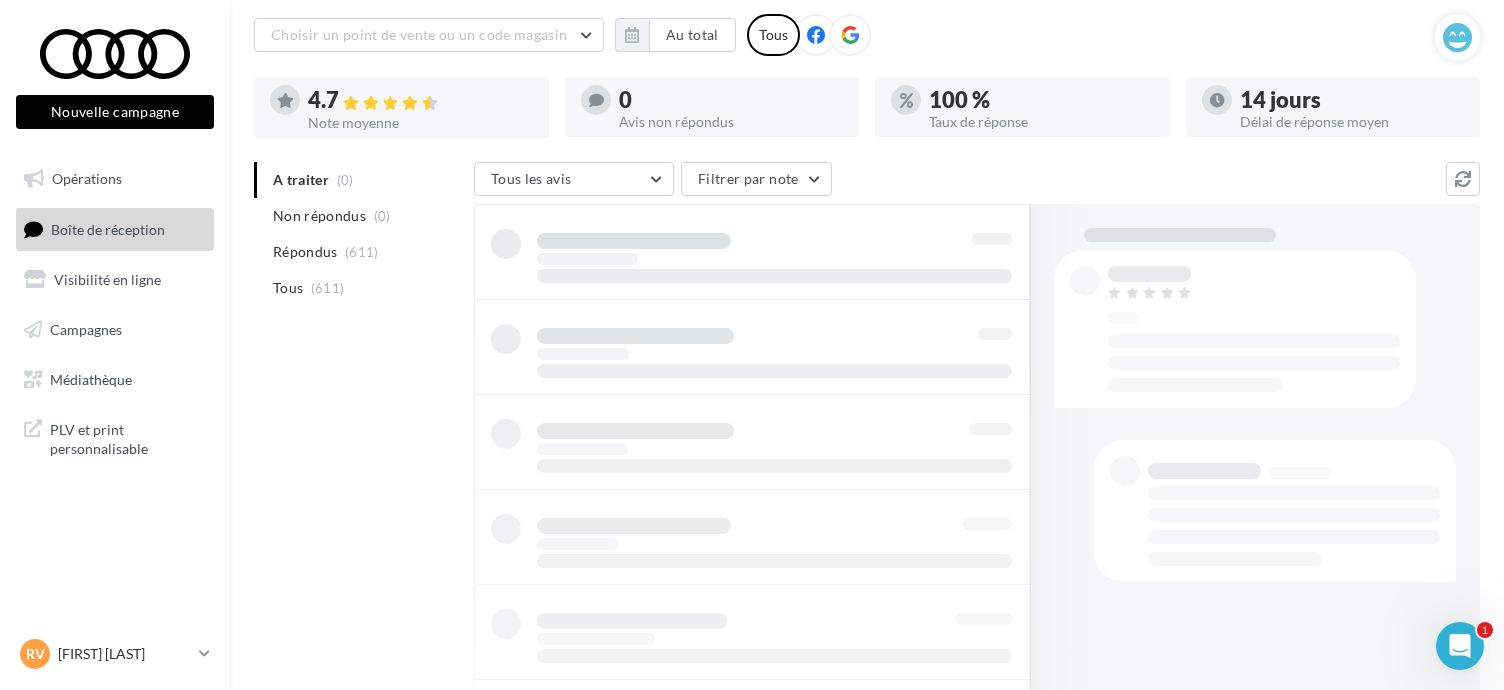 scroll, scrollTop: 96, scrollLeft: 0, axis: vertical 